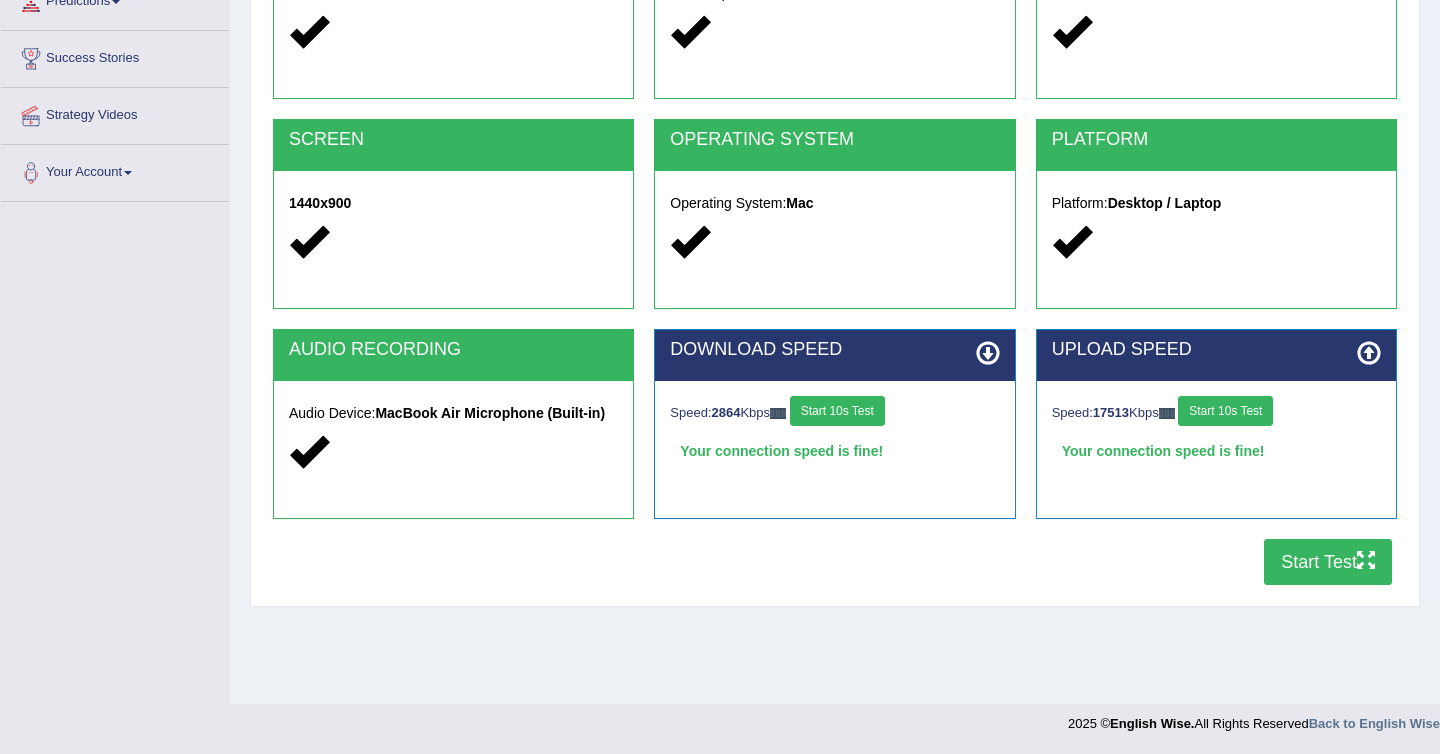 scroll, scrollTop: 296, scrollLeft: 0, axis: vertical 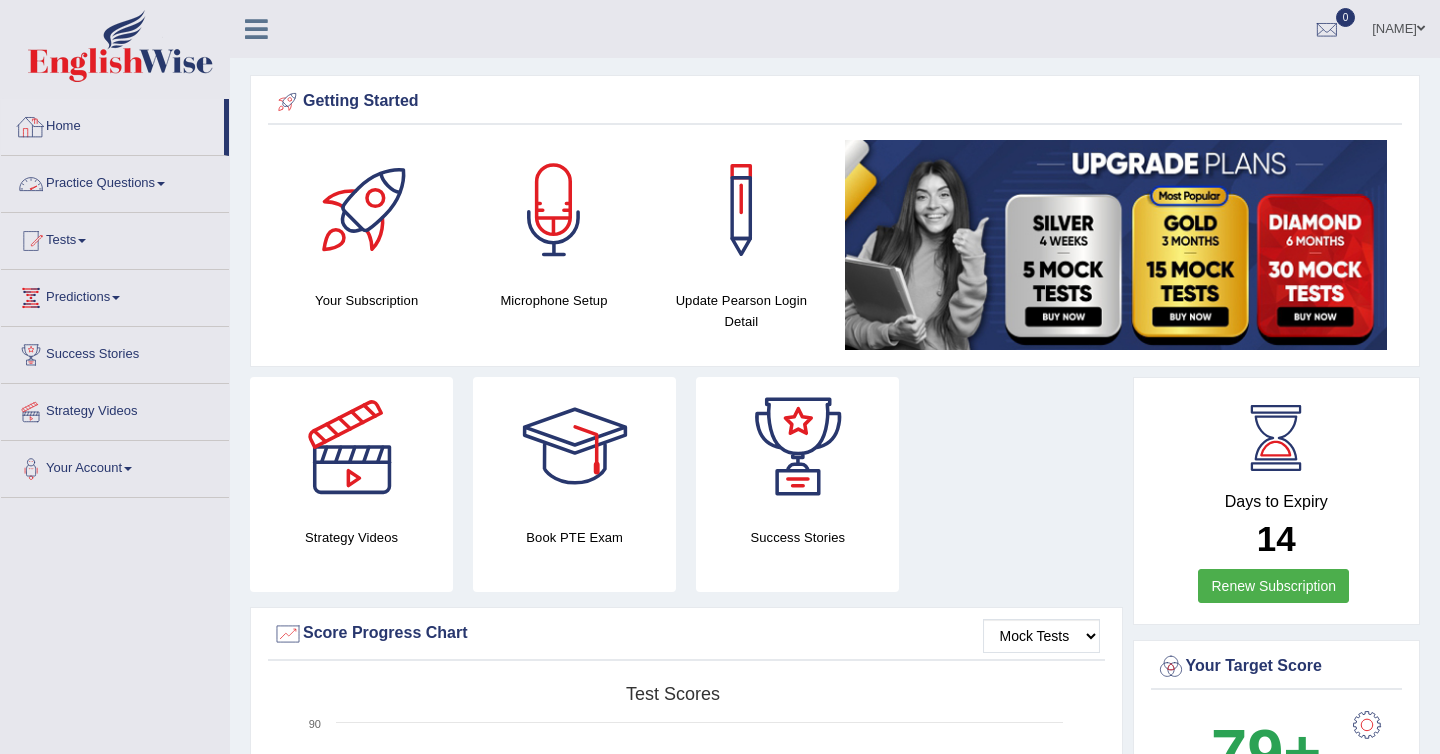 click on "Practice Questions" at bounding box center [115, 181] 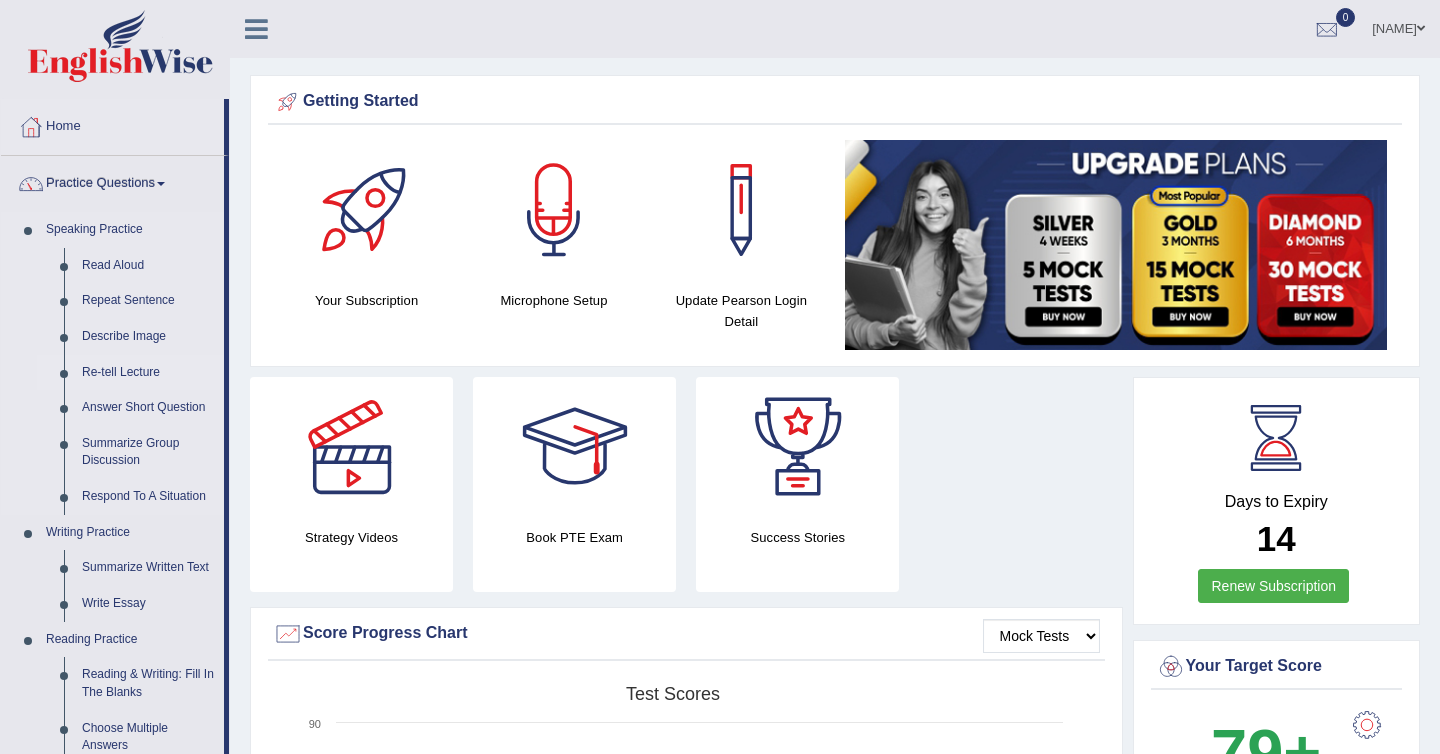 click on "Re-tell Lecture" at bounding box center (148, 373) 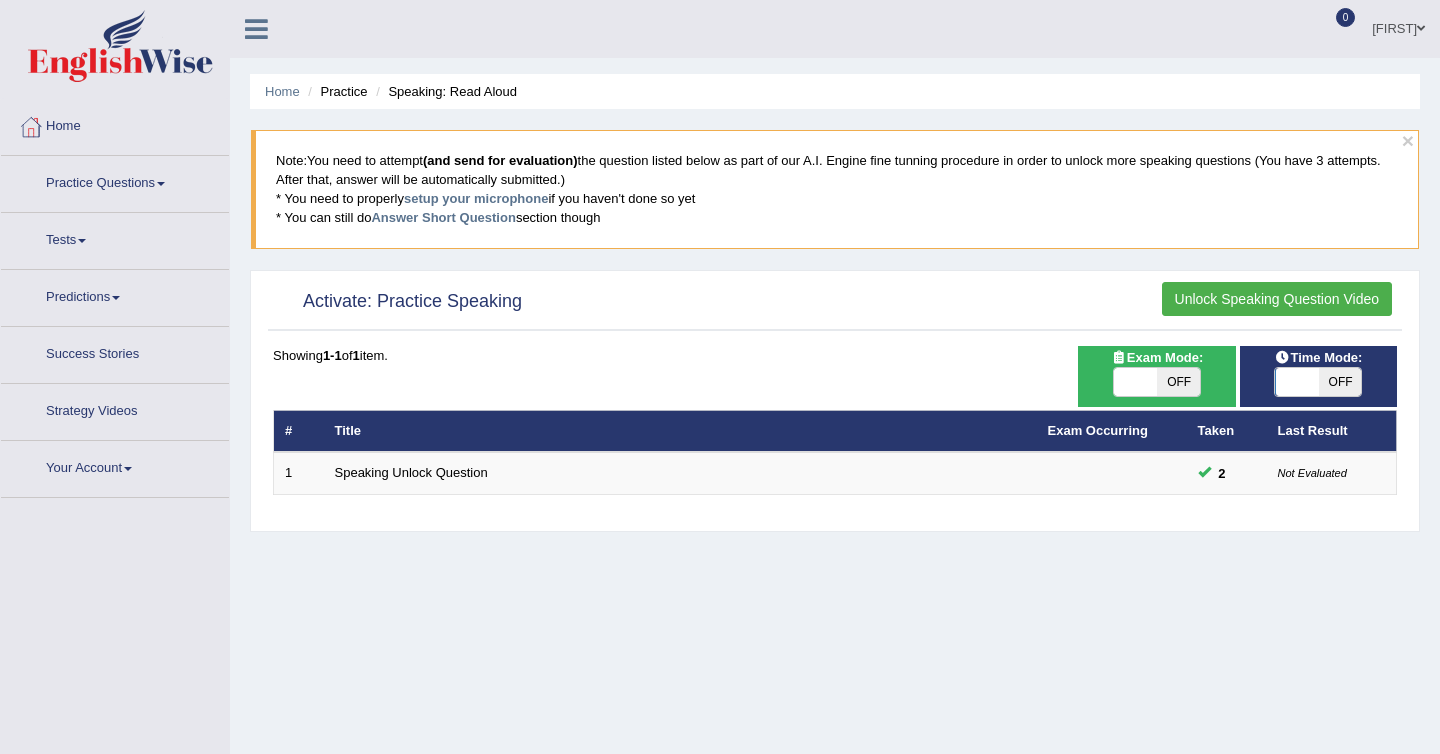 scroll, scrollTop: 0, scrollLeft: 0, axis: both 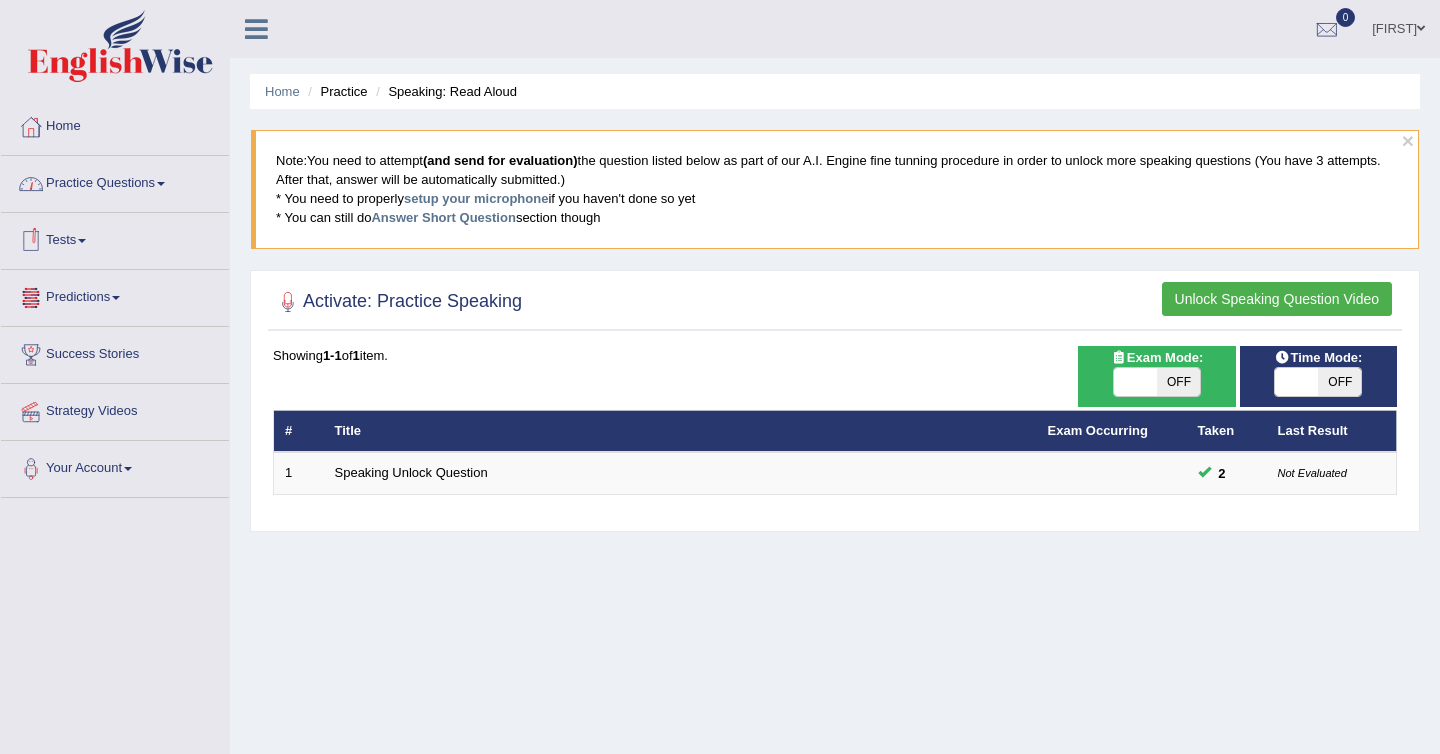 click on "Practice Questions" at bounding box center [115, 181] 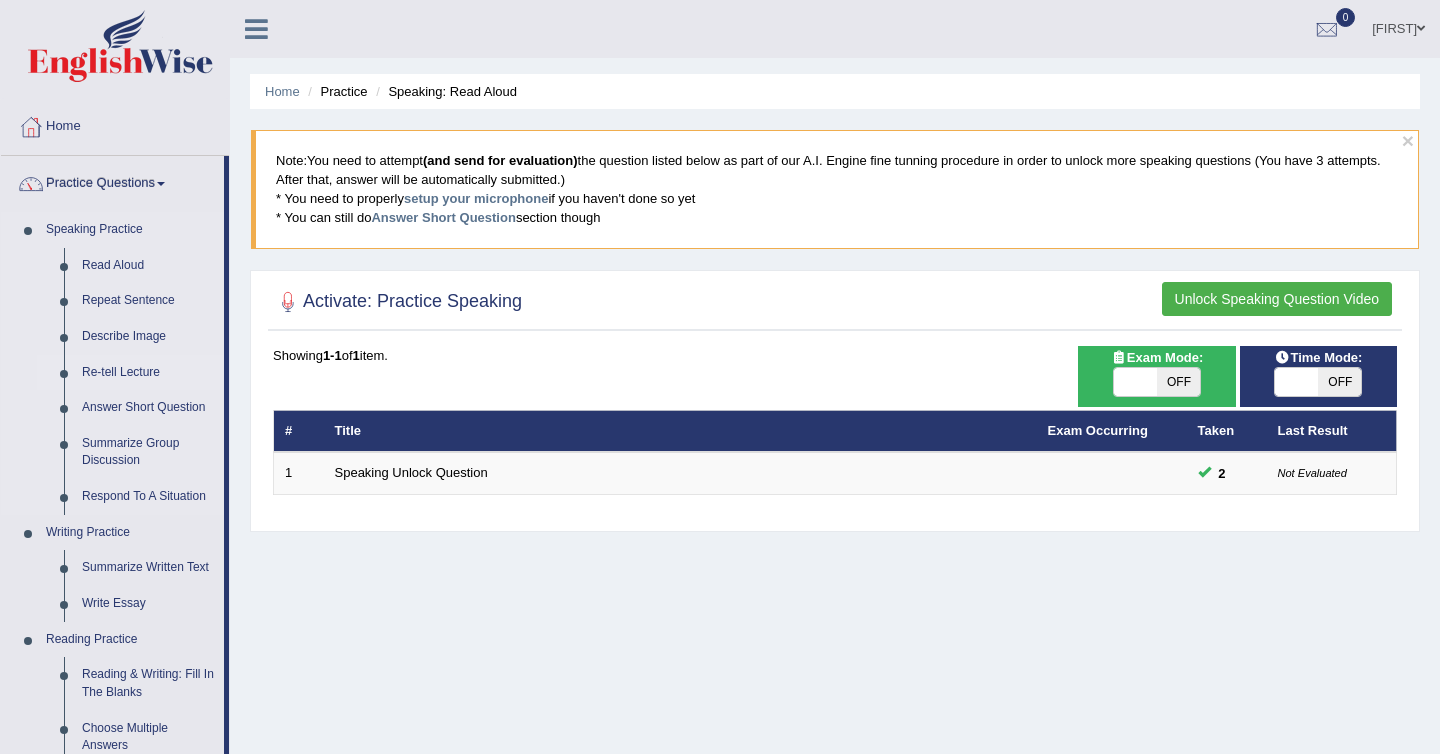 click on "Re-tell Lecture" at bounding box center [148, 373] 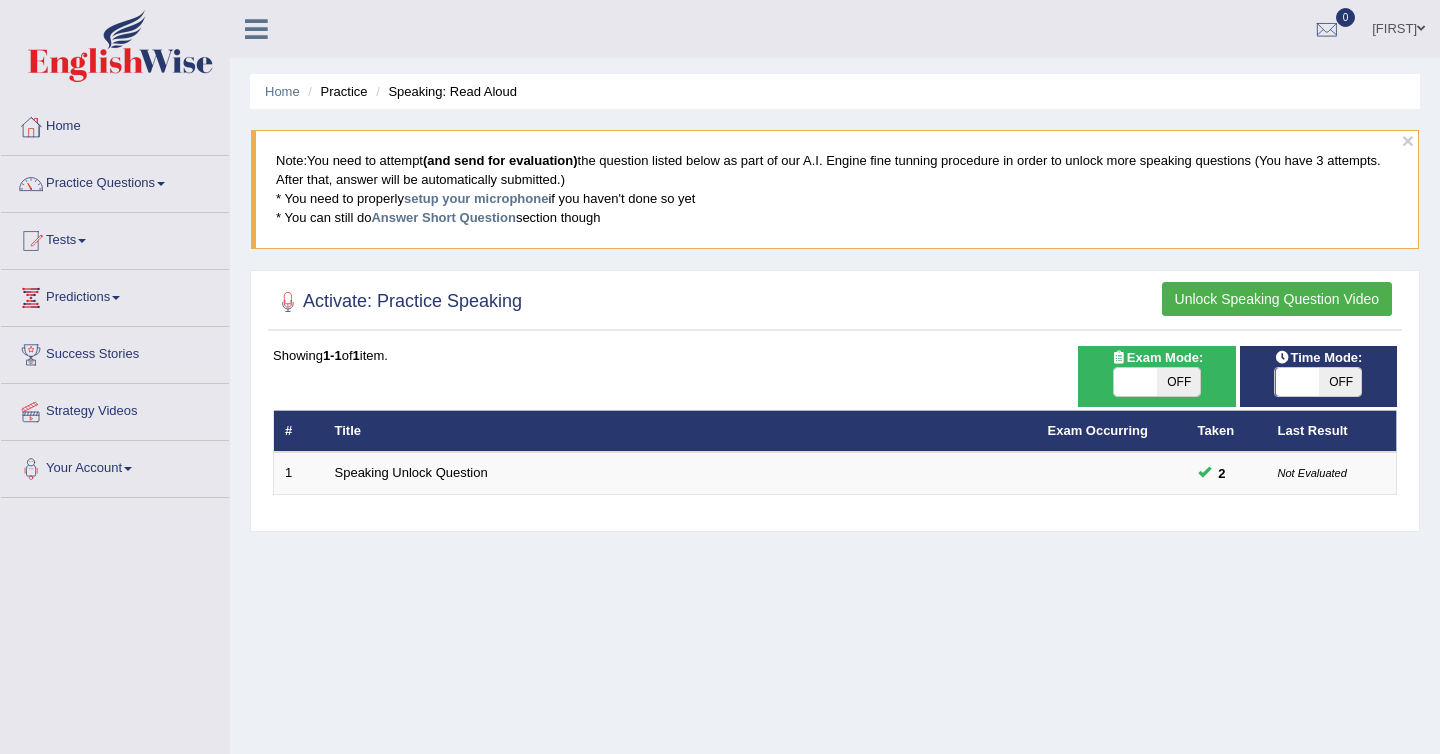 click on "Speaking Unlock Question" at bounding box center [411, 472] 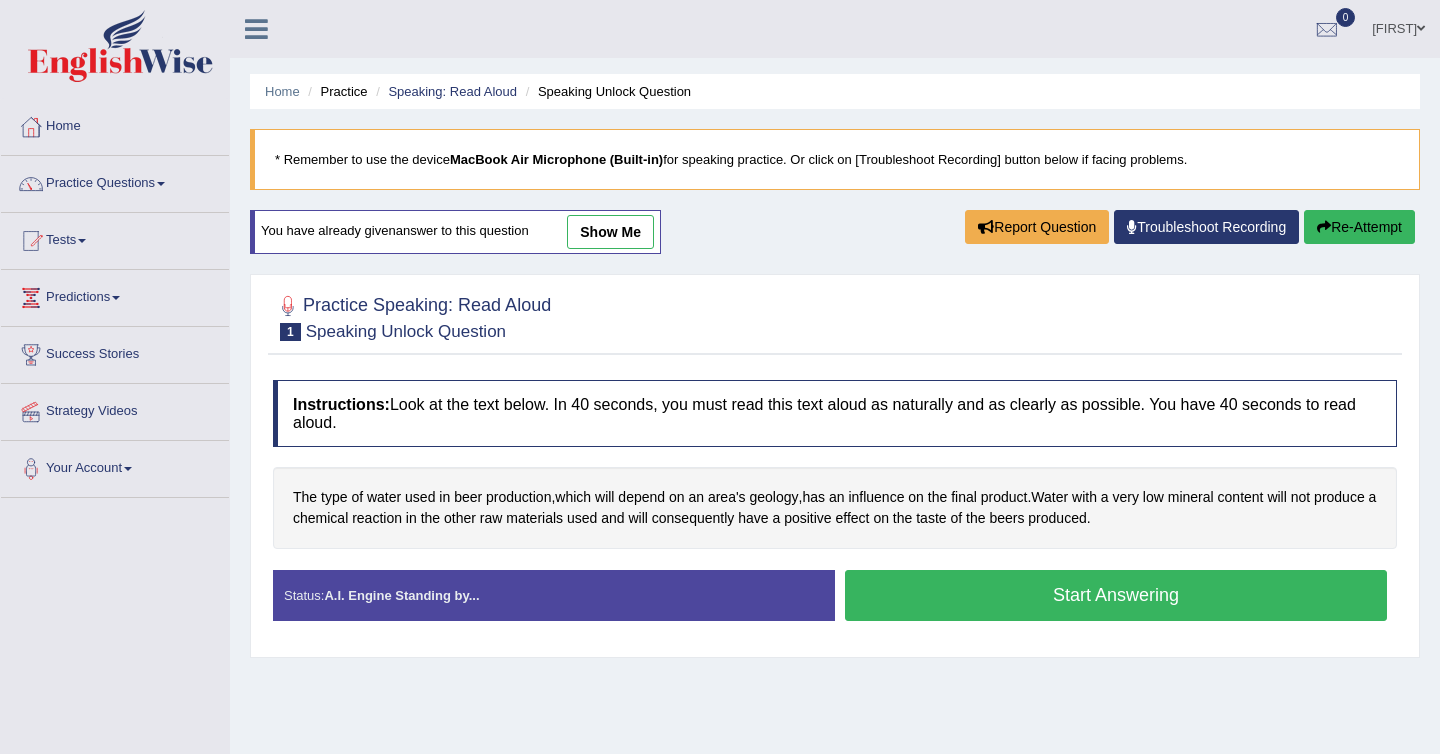 scroll, scrollTop: 0, scrollLeft: 0, axis: both 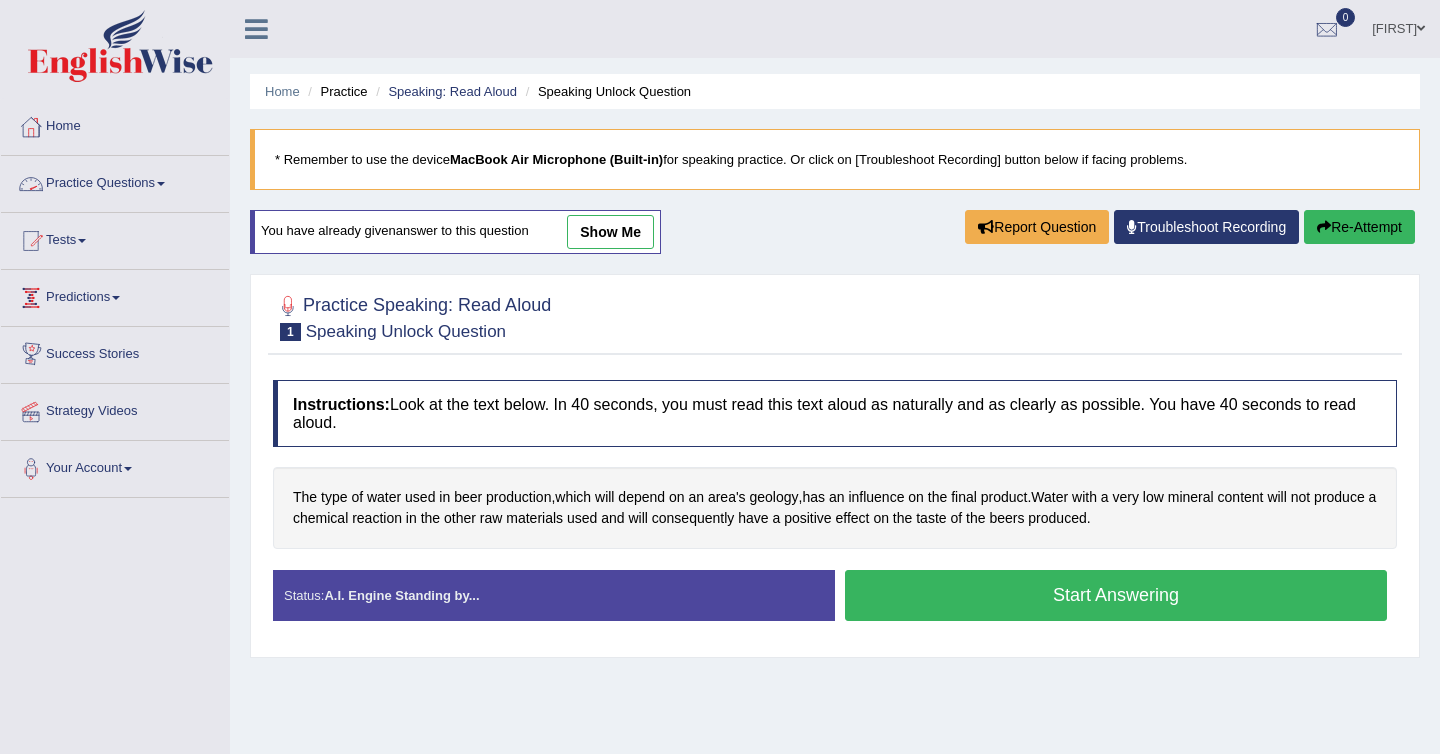 click on "Practice Questions" at bounding box center [115, 181] 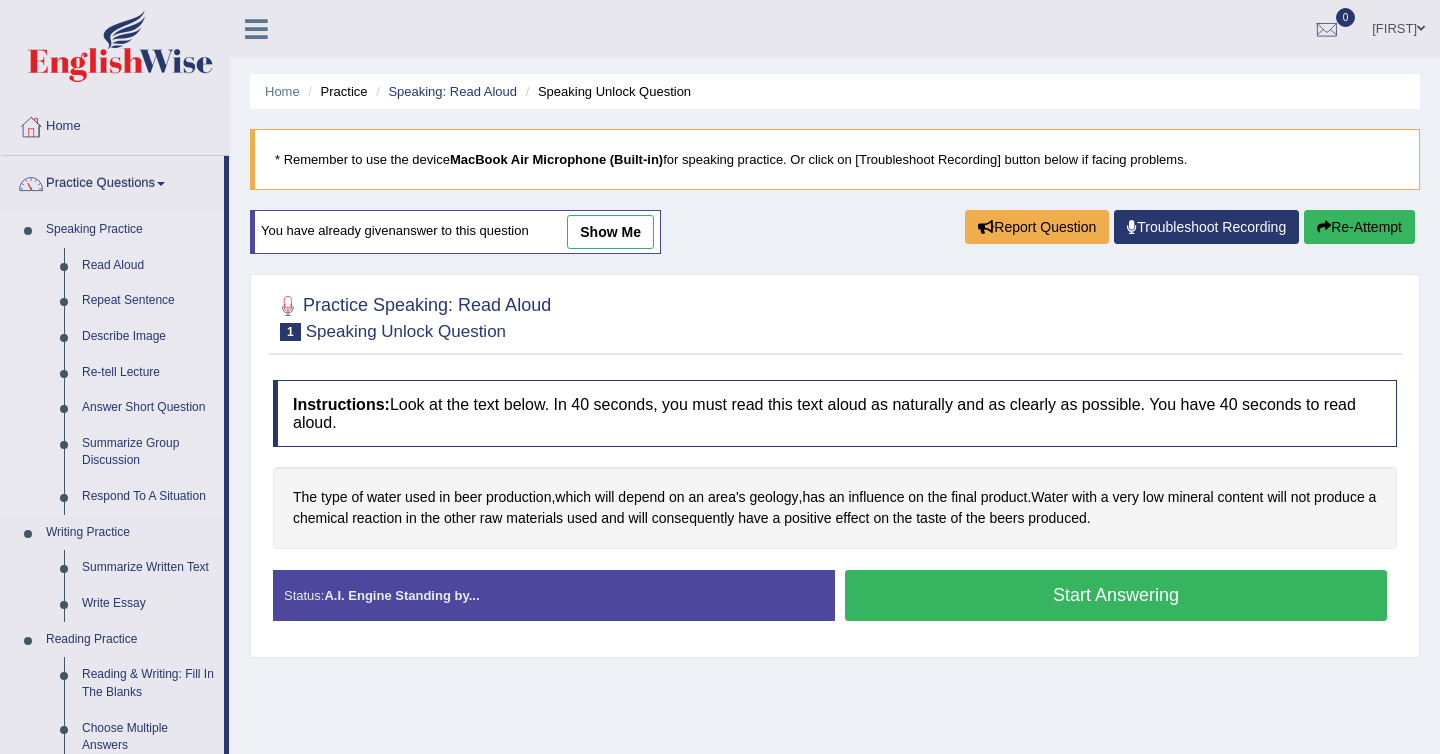 click on "Speaking Practice" at bounding box center [130, 230] 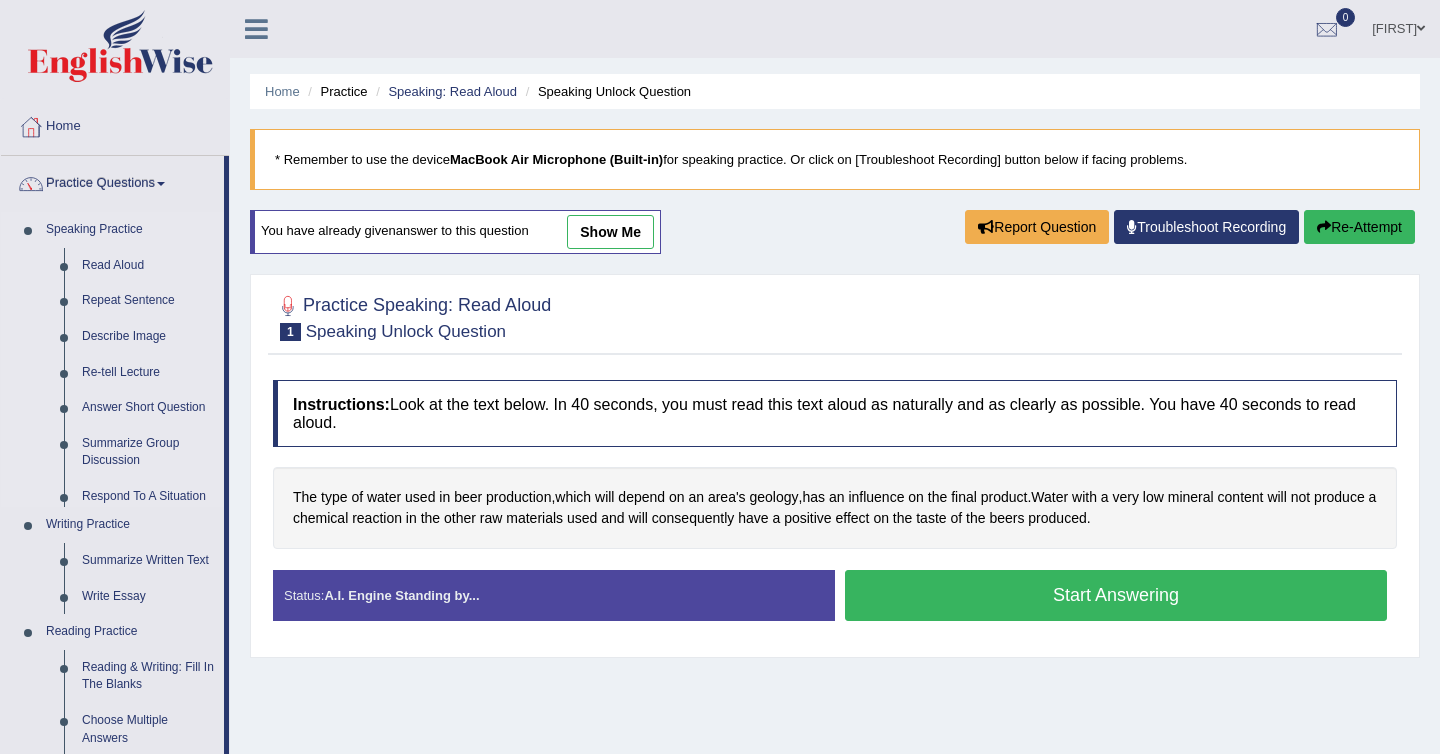 click on "Speaking Practice" at bounding box center [130, 230] 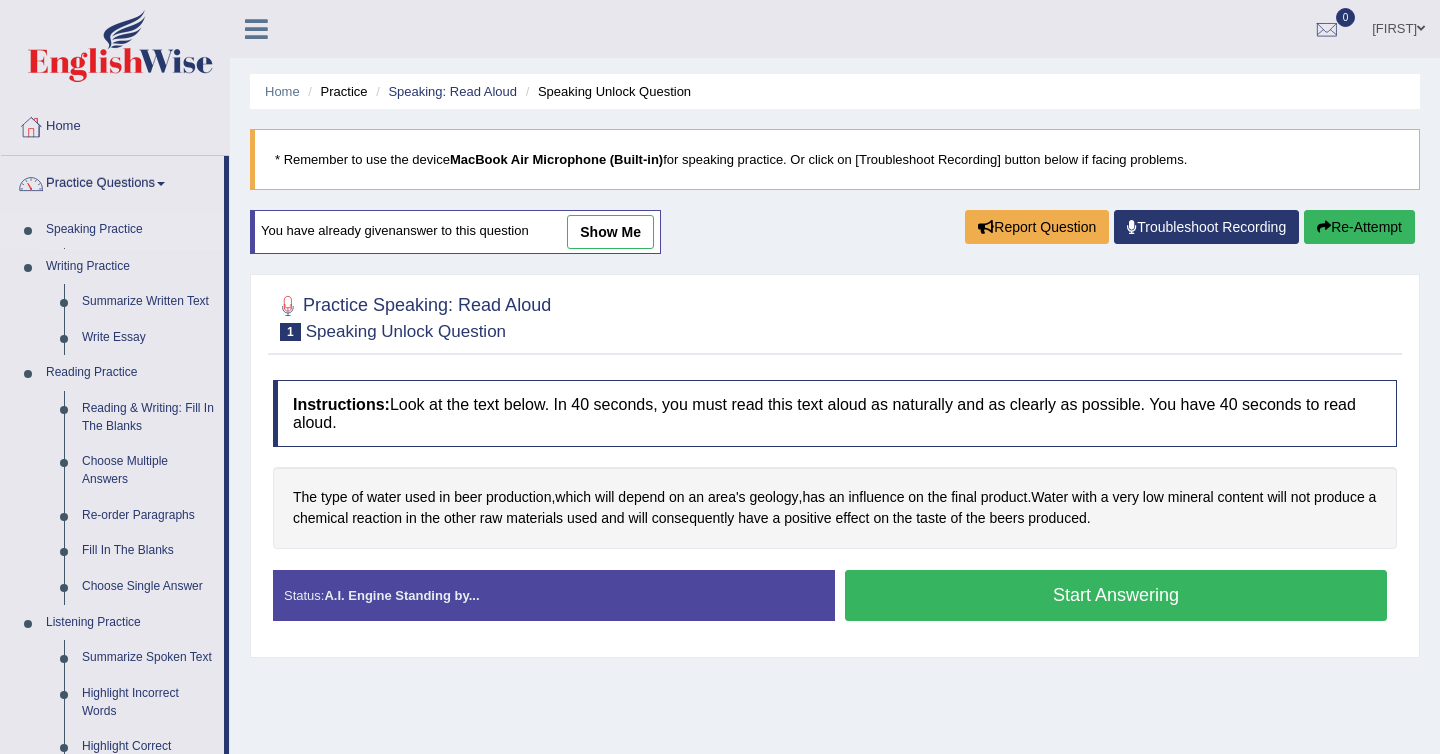 click on "Read Aloud" at bounding box center [148, 266] 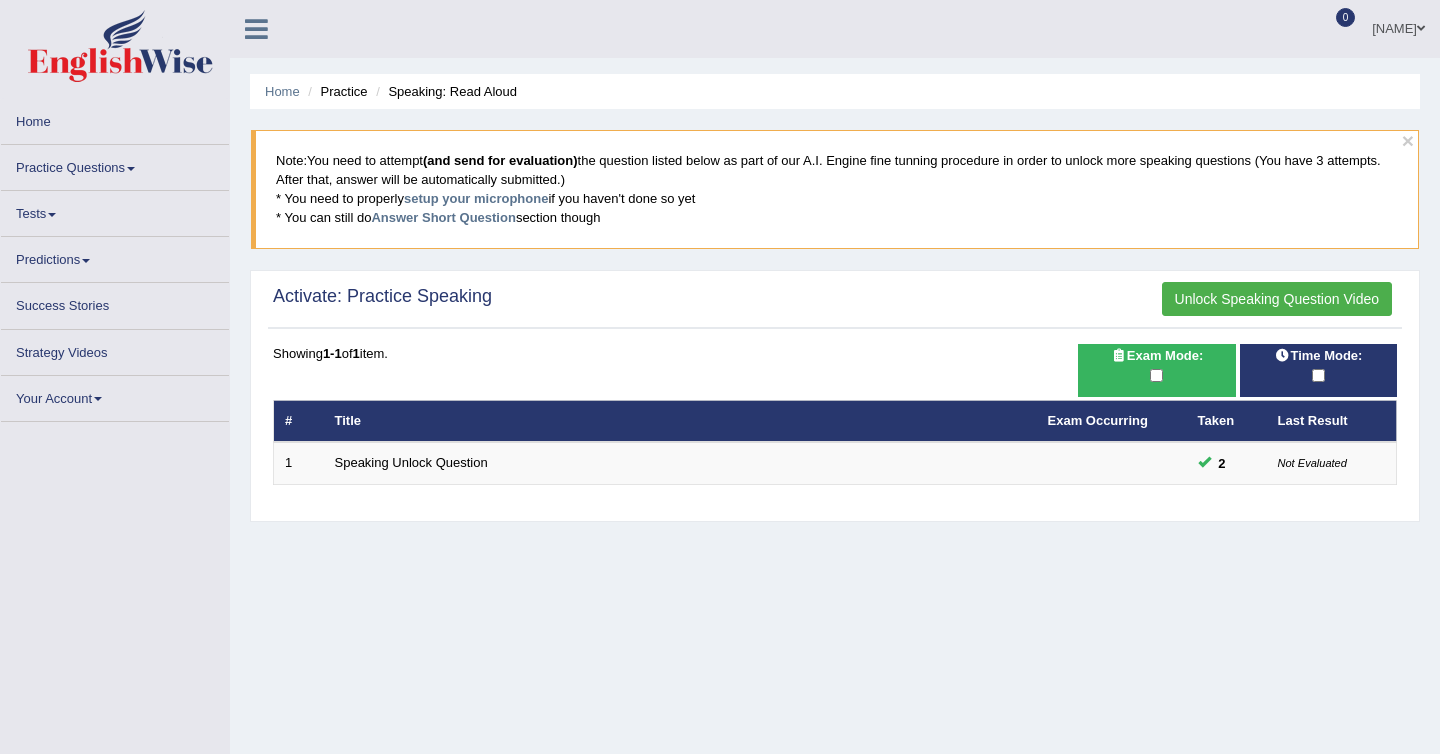 scroll, scrollTop: 0, scrollLeft: 0, axis: both 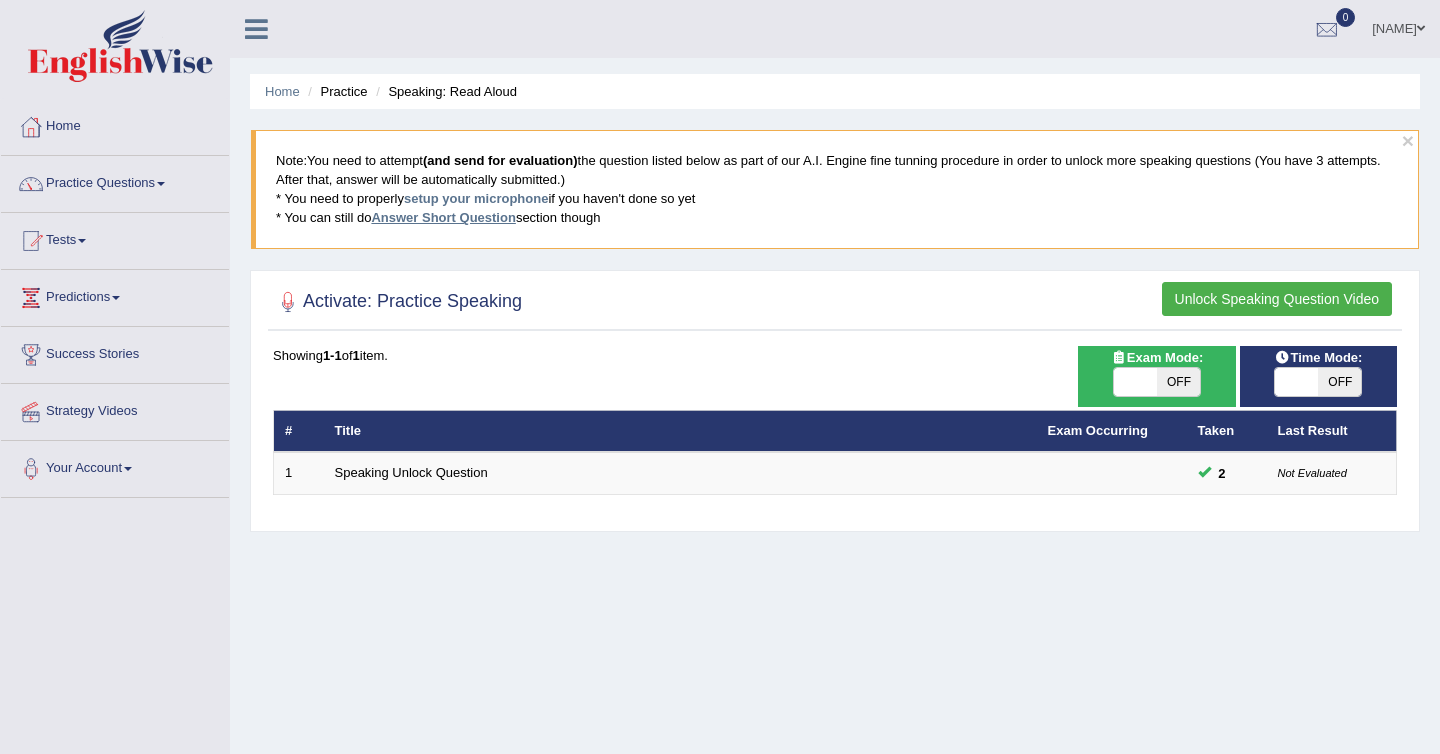 click on "Answer Short Question" at bounding box center [443, 217] 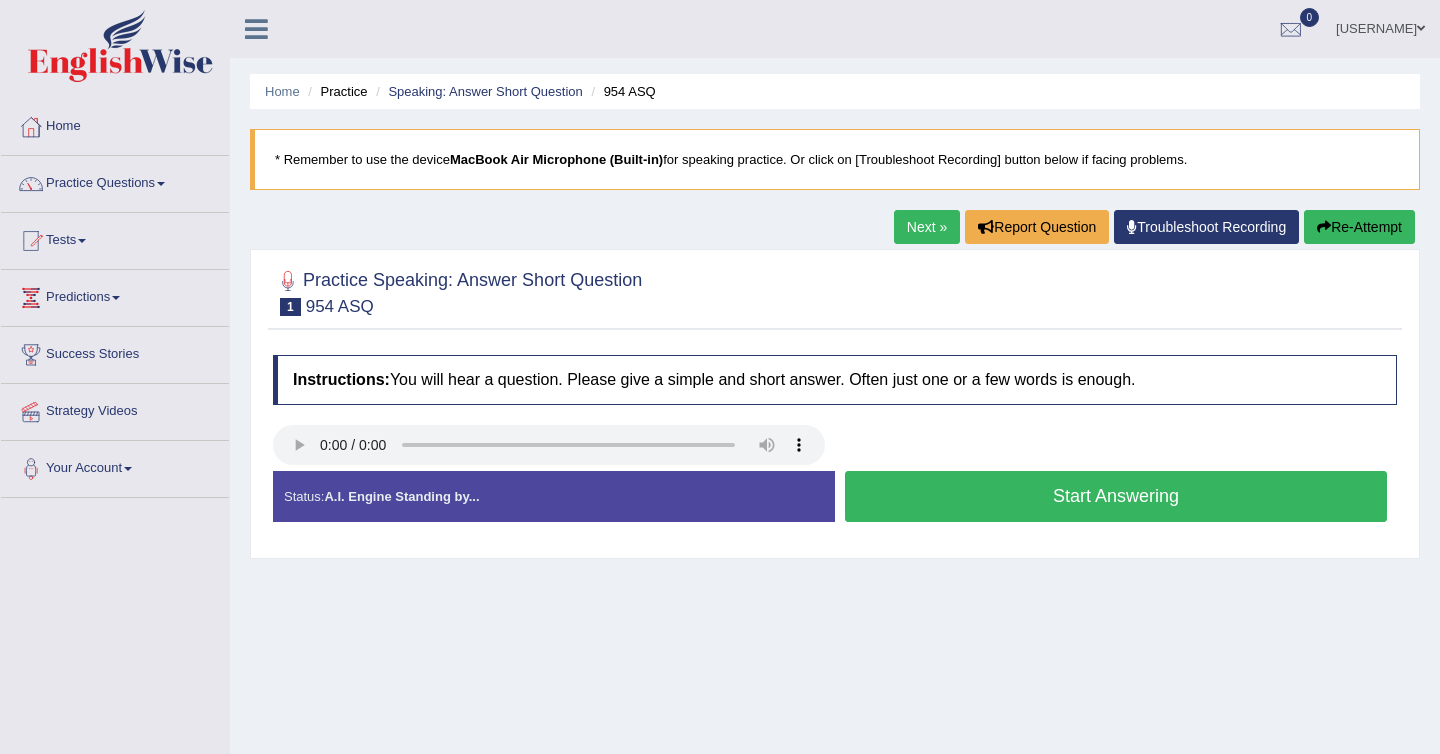scroll, scrollTop: 0, scrollLeft: 0, axis: both 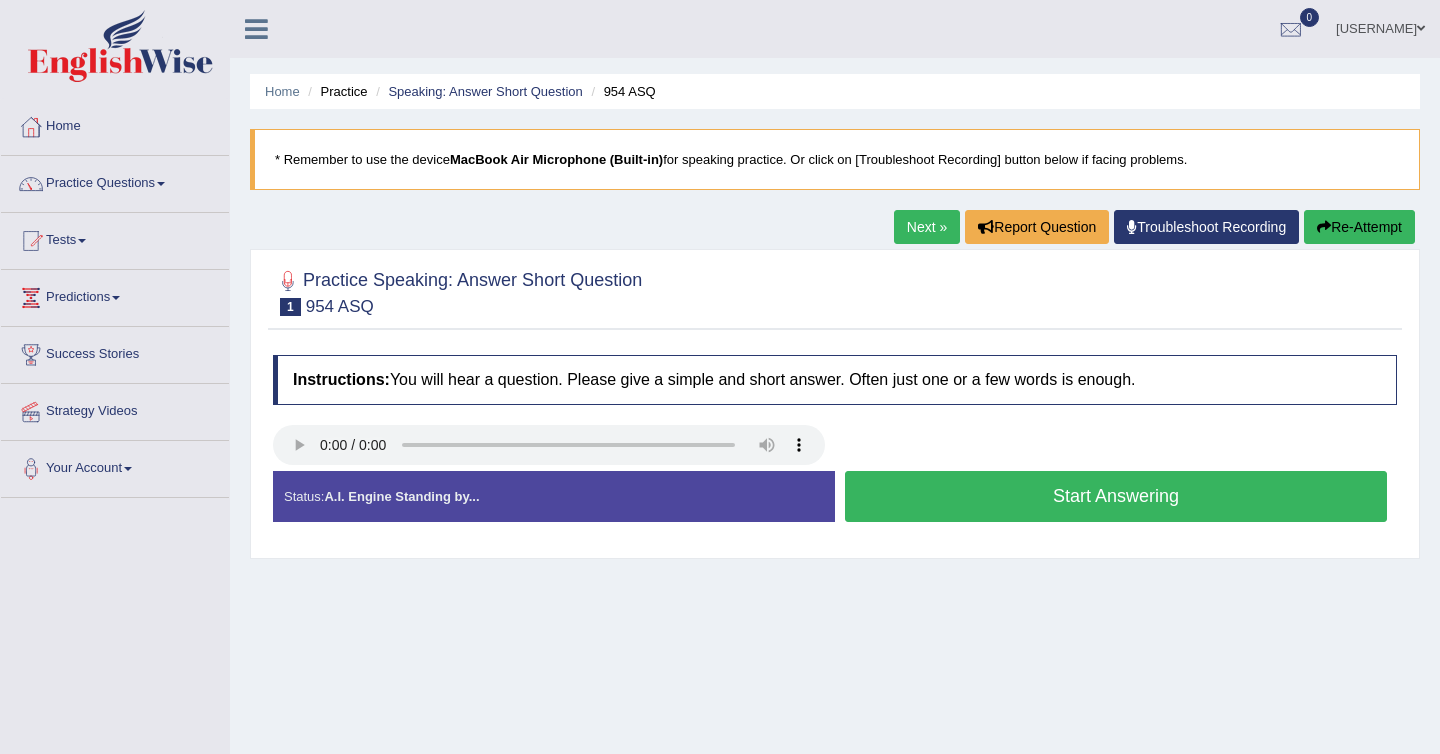 click on "Start Answering" at bounding box center [1116, 496] 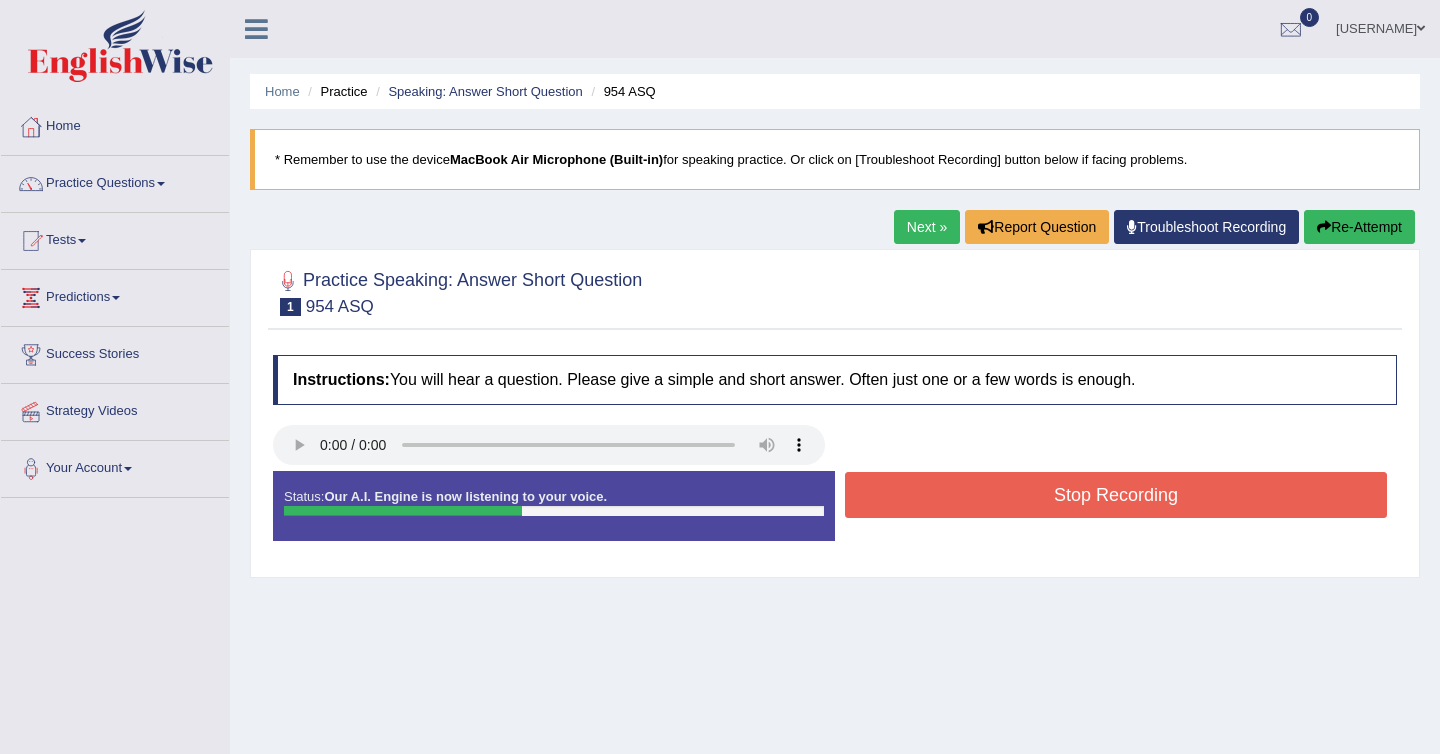 click on "Stop Recording" at bounding box center (1116, 495) 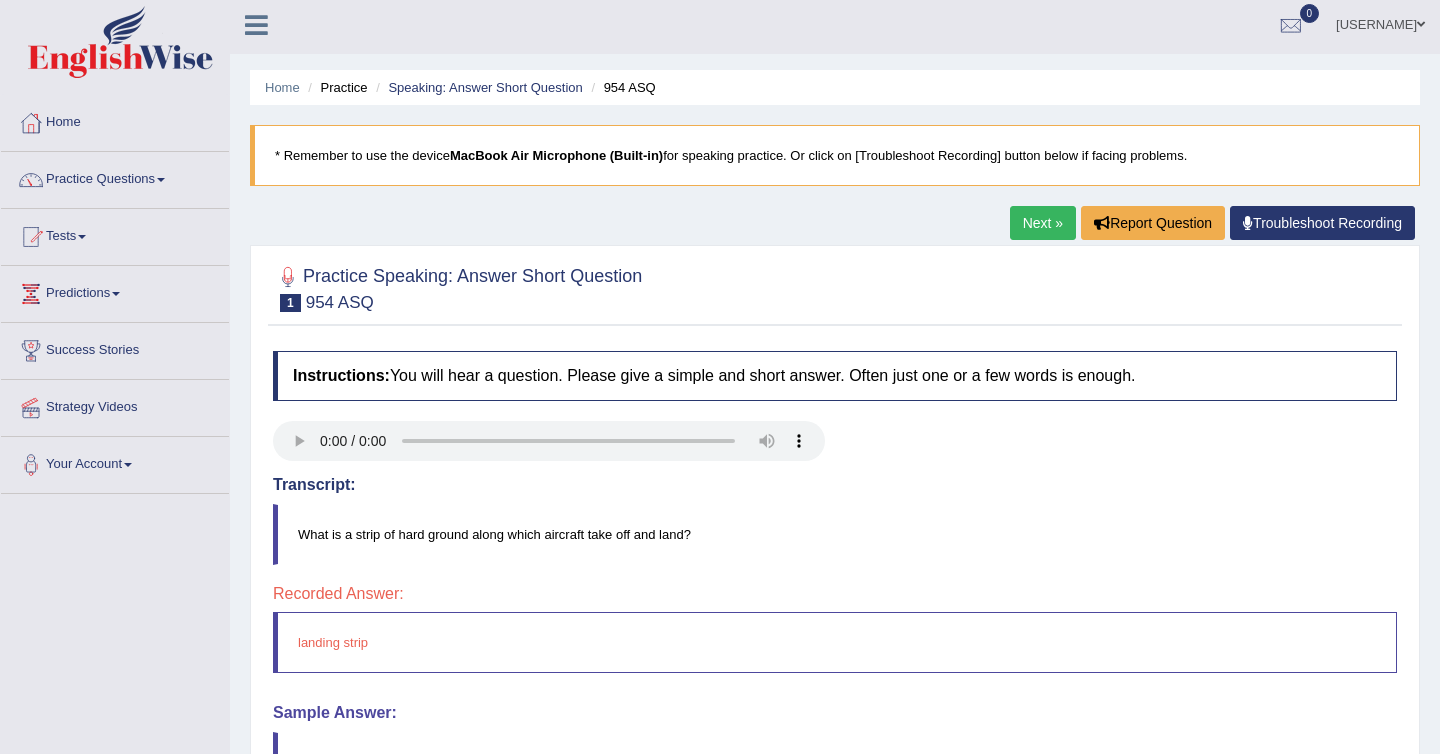 scroll, scrollTop: 0, scrollLeft: 0, axis: both 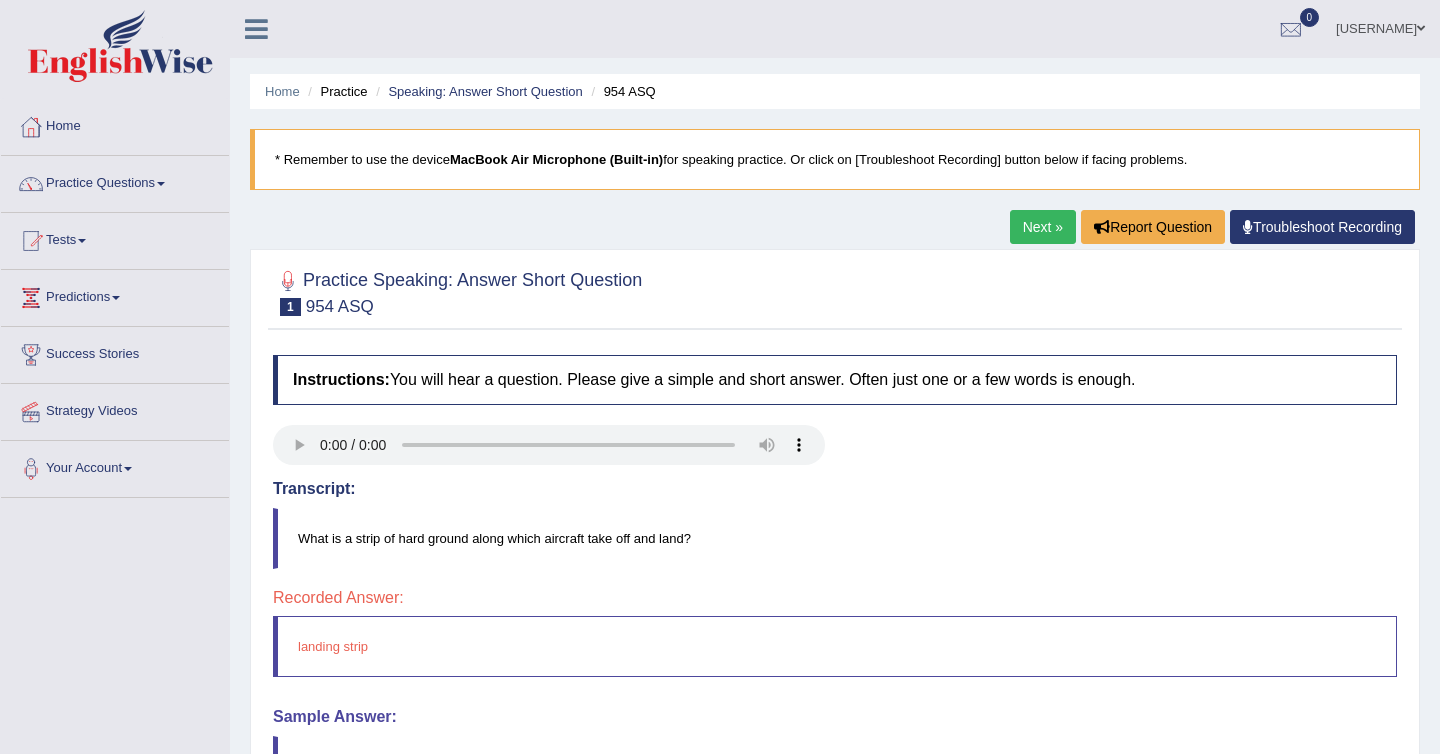 click on "Next »" at bounding box center [1043, 227] 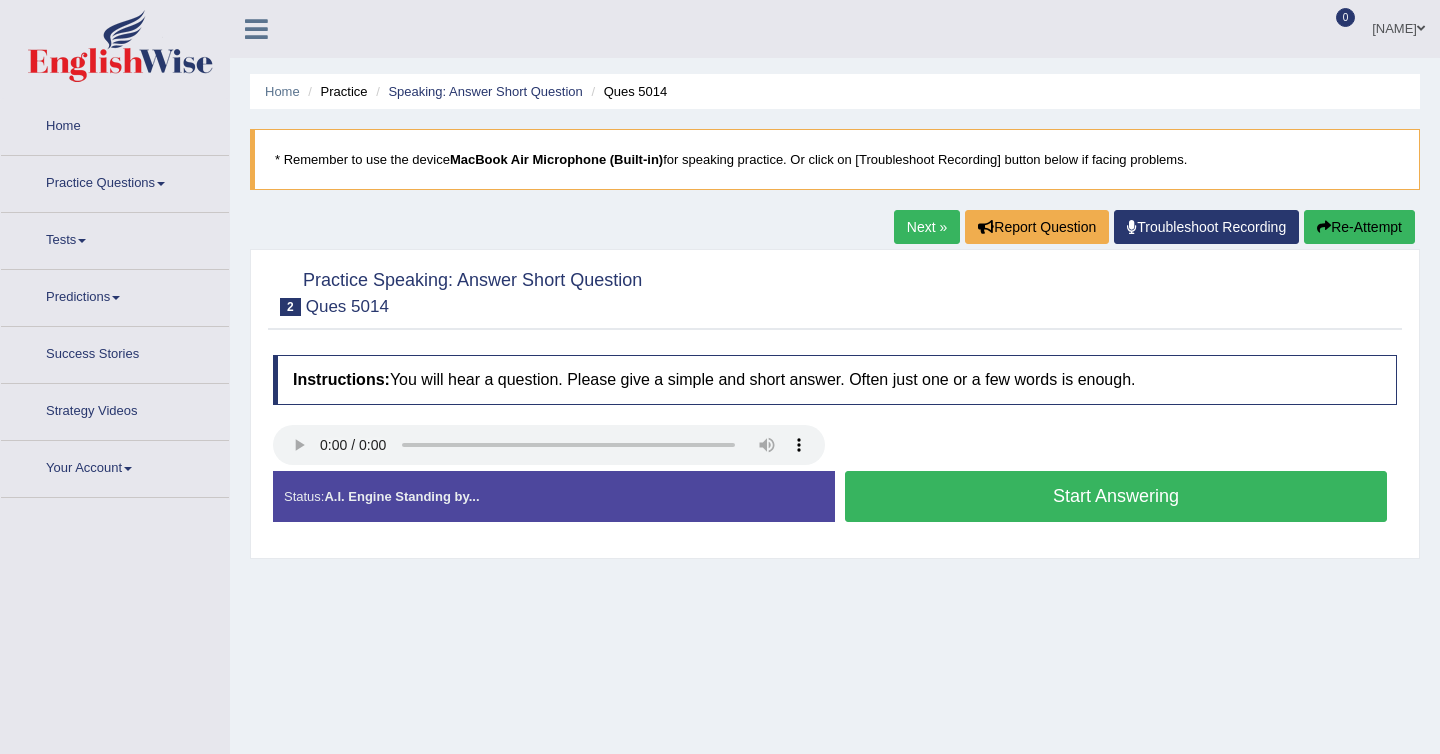 scroll, scrollTop: 0, scrollLeft: 0, axis: both 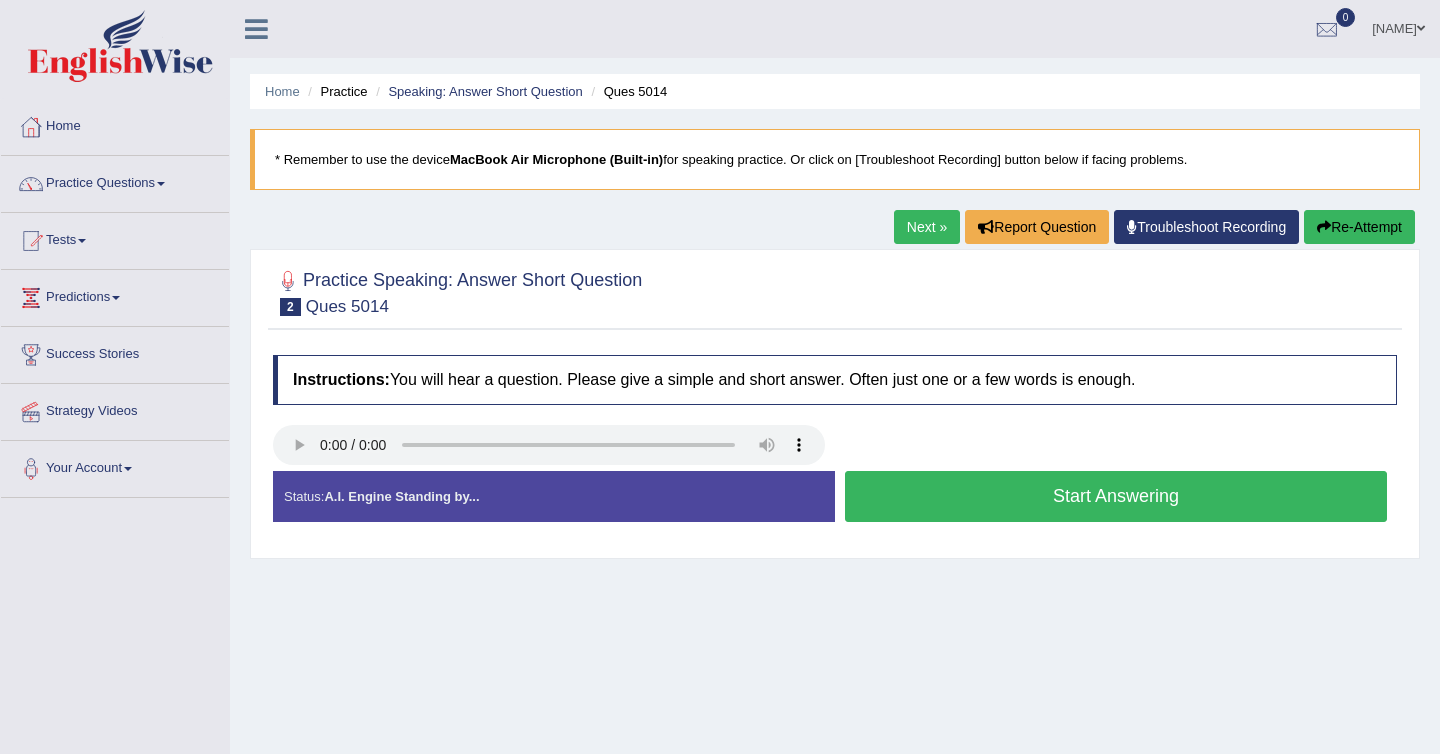 click on "Start Answering" at bounding box center (1116, 496) 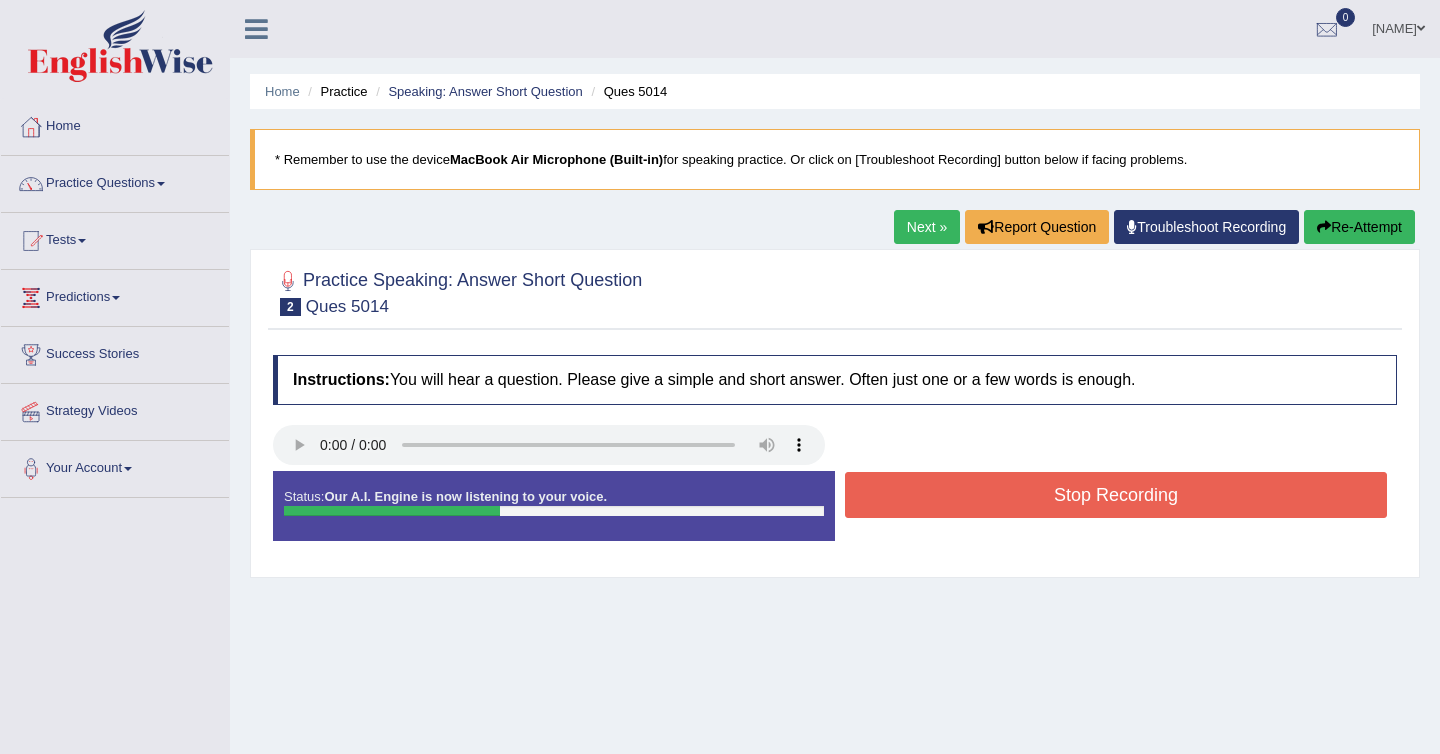 click on "Stop Recording" at bounding box center (1116, 495) 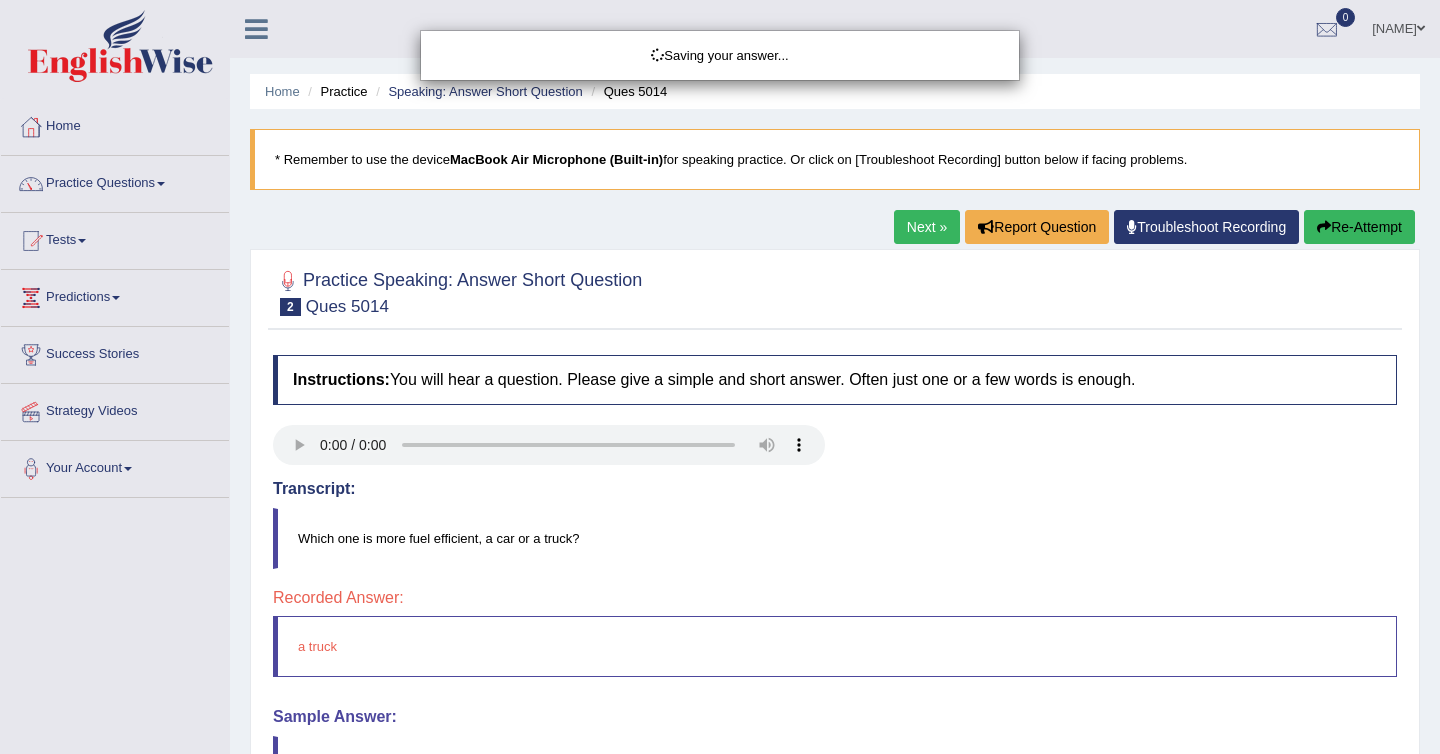 scroll, scrollTop: 146, scrollLeft: 0, axis: vertical 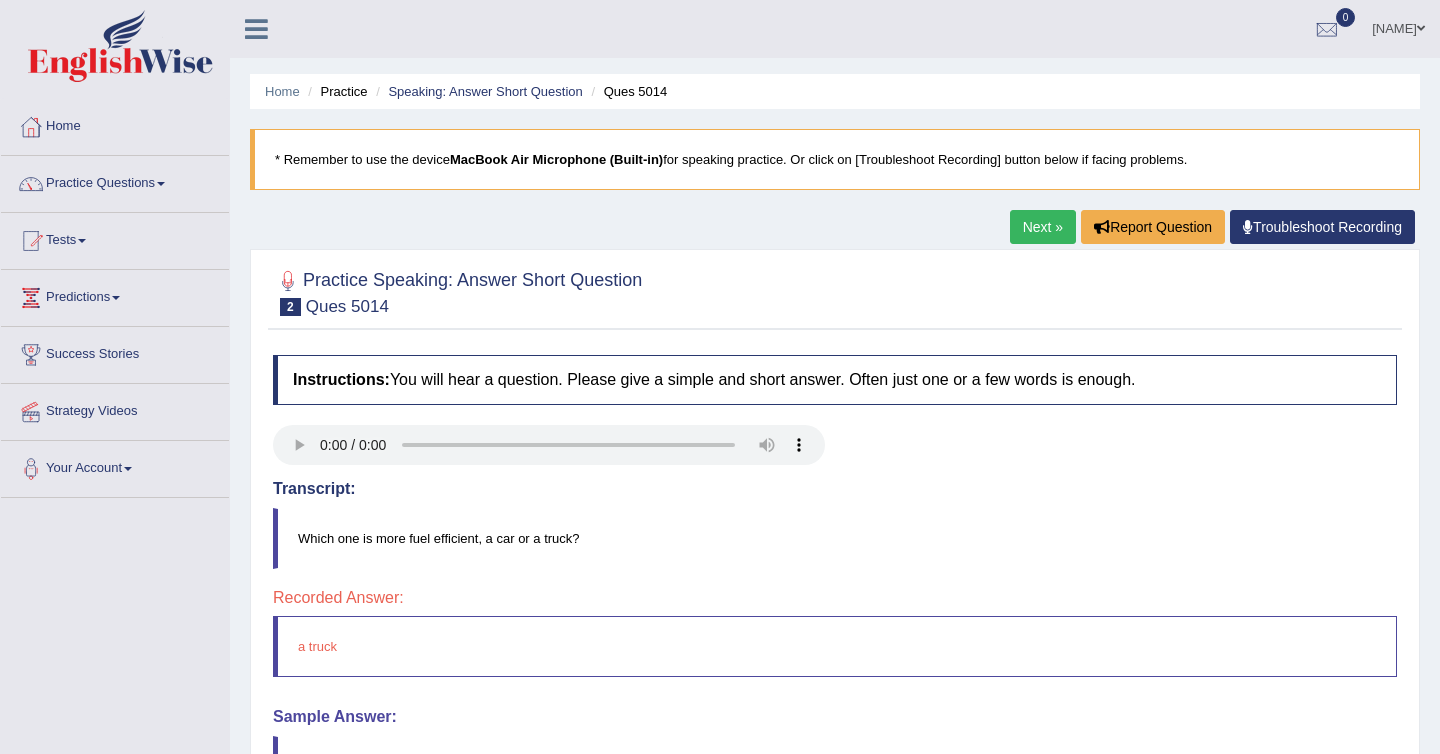 click on "Next »" at bounding box center (1043, 227) 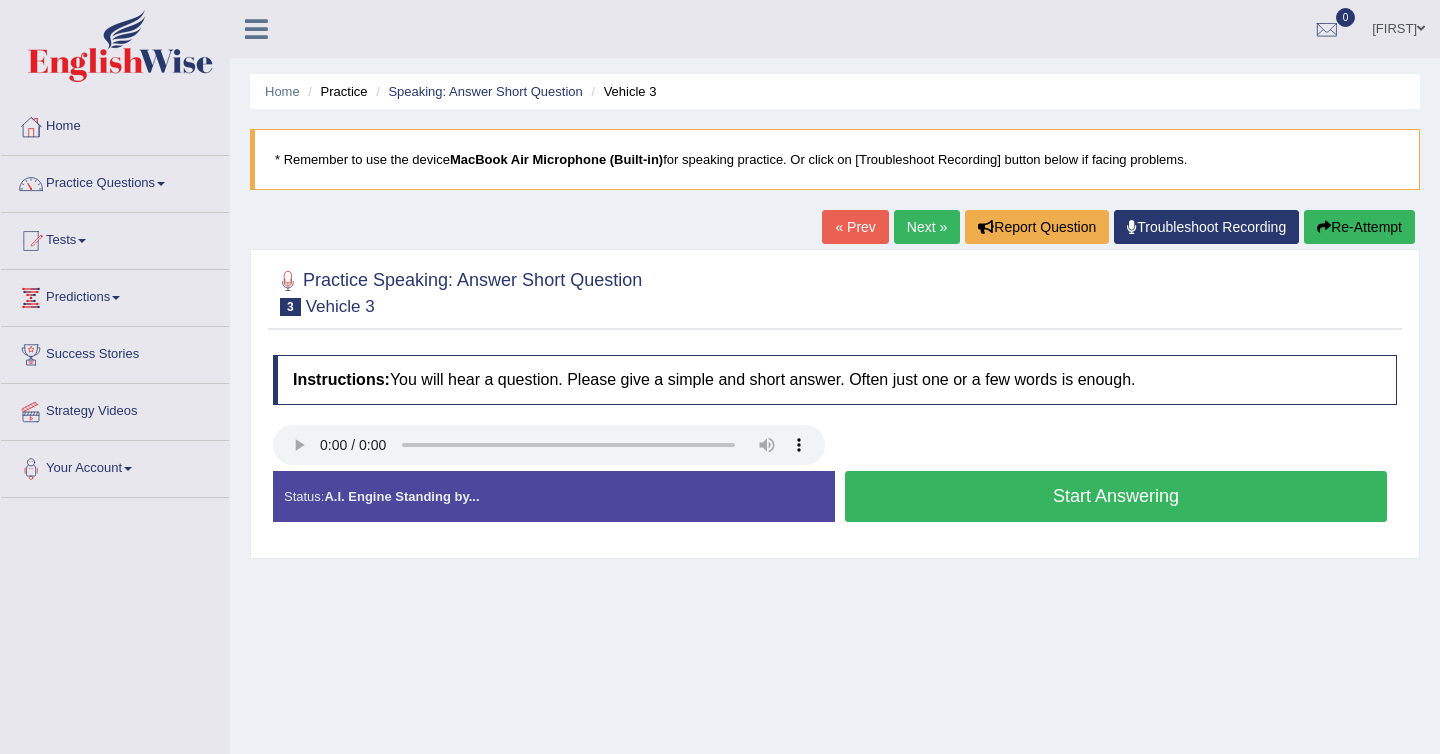 scroll, scrollTop: 0, scrollLeft: 0, axis: both 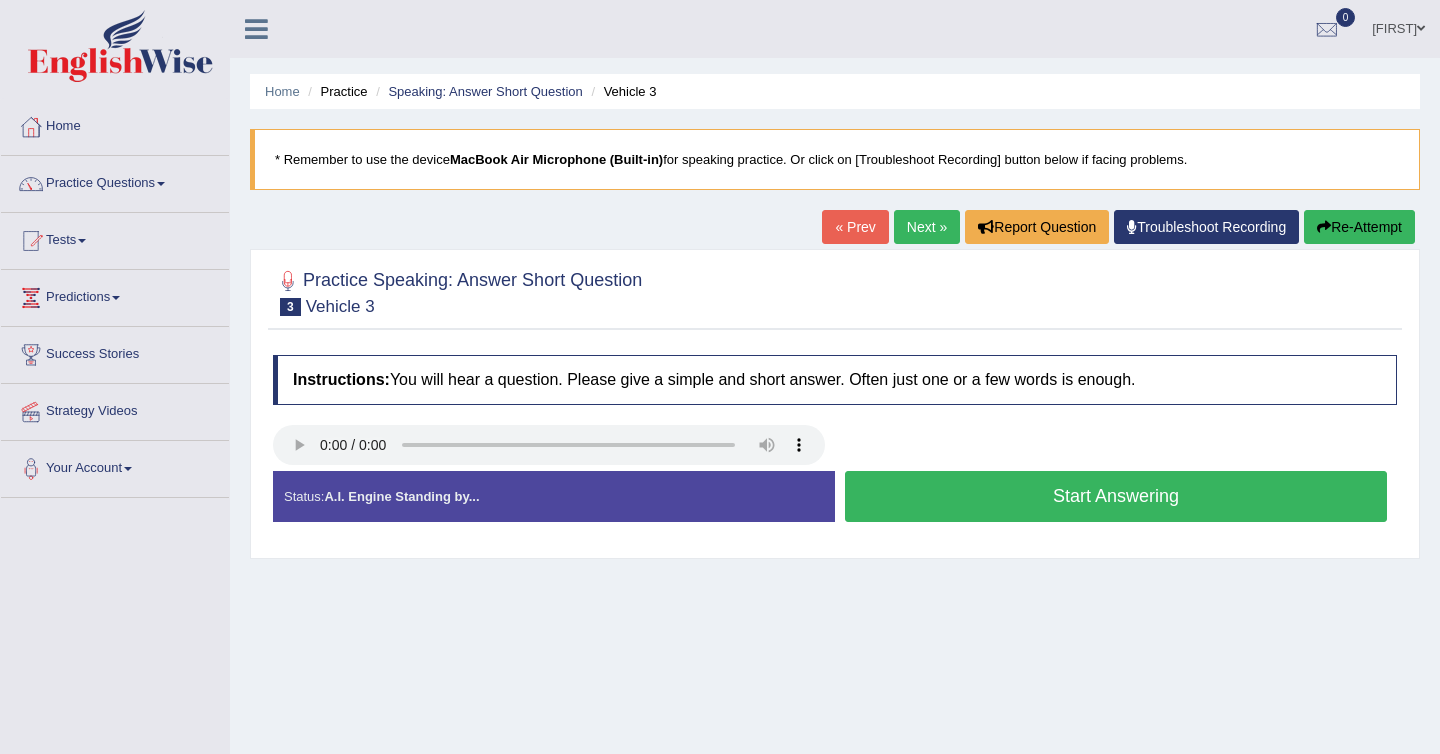 click on "Start Answering" at bounding box center (1116, 496) 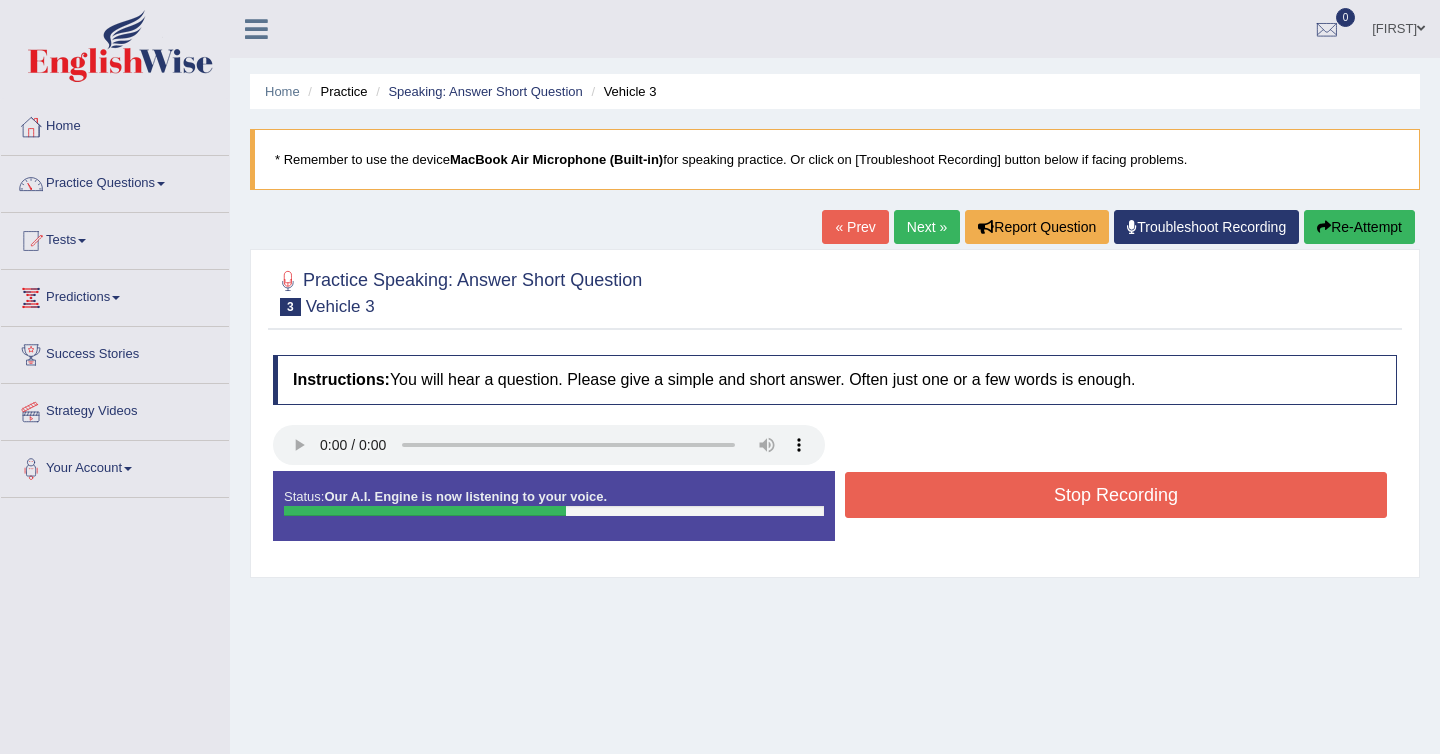 click on "Stop Recording" at bounding box center [1116, 495] 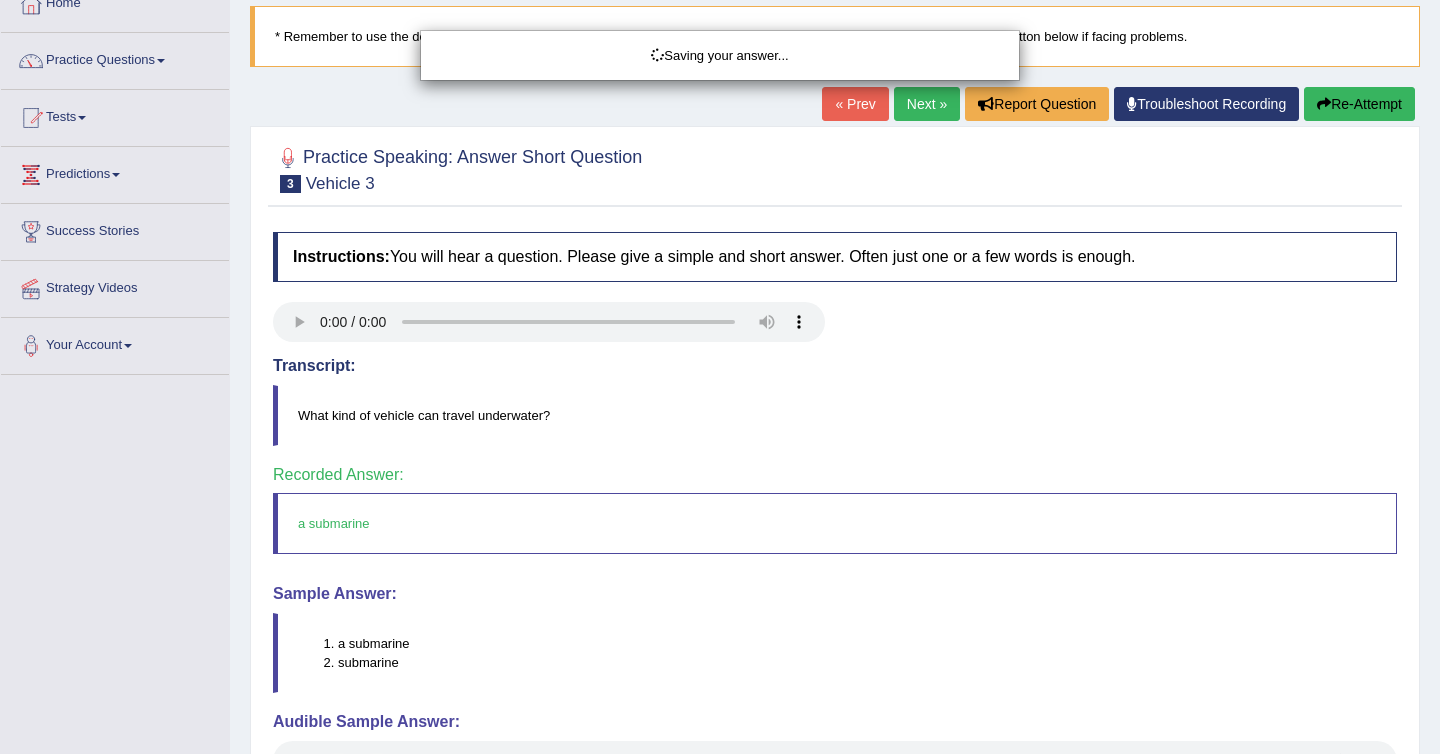 scroll, scrollTop: 139, scrollLeft: 0, axis: vertical 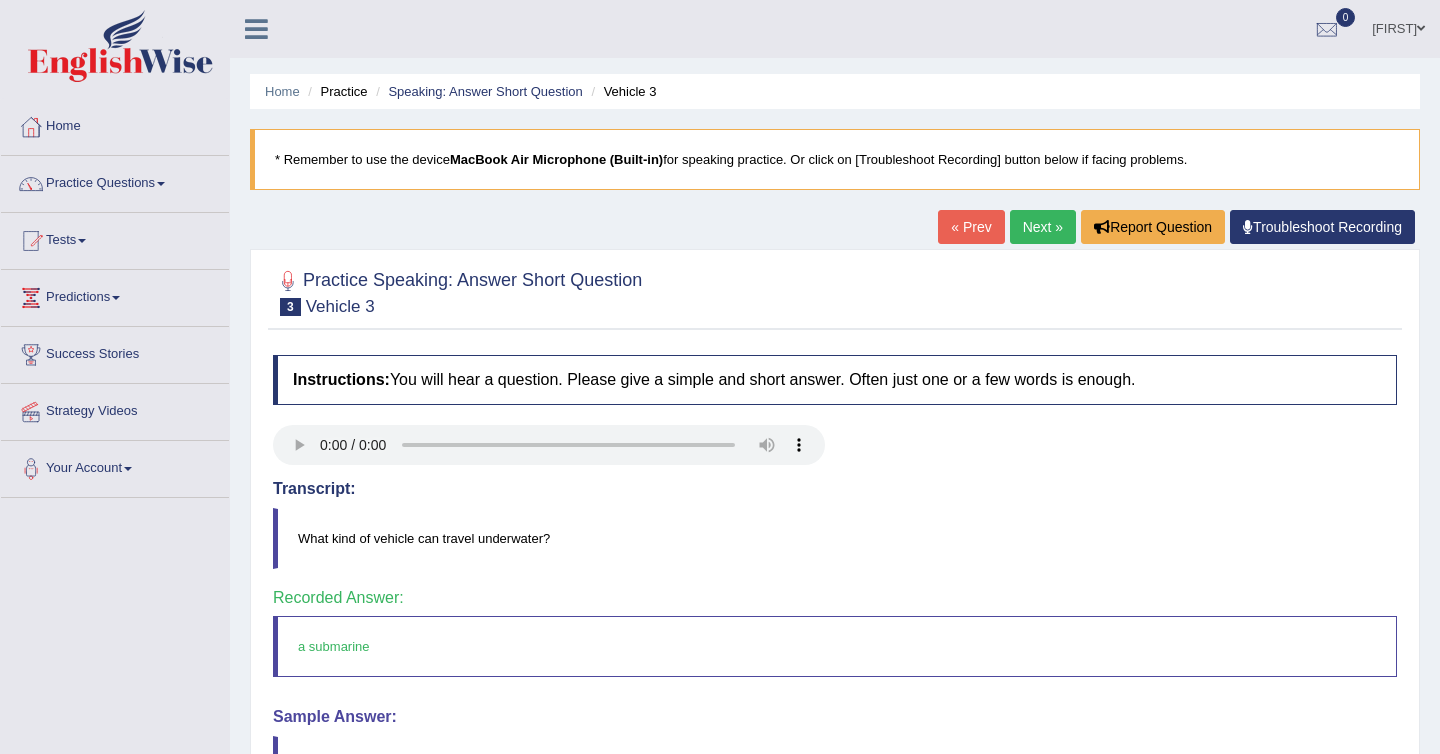 click on "Next »" at bounding box center (1043, 227) 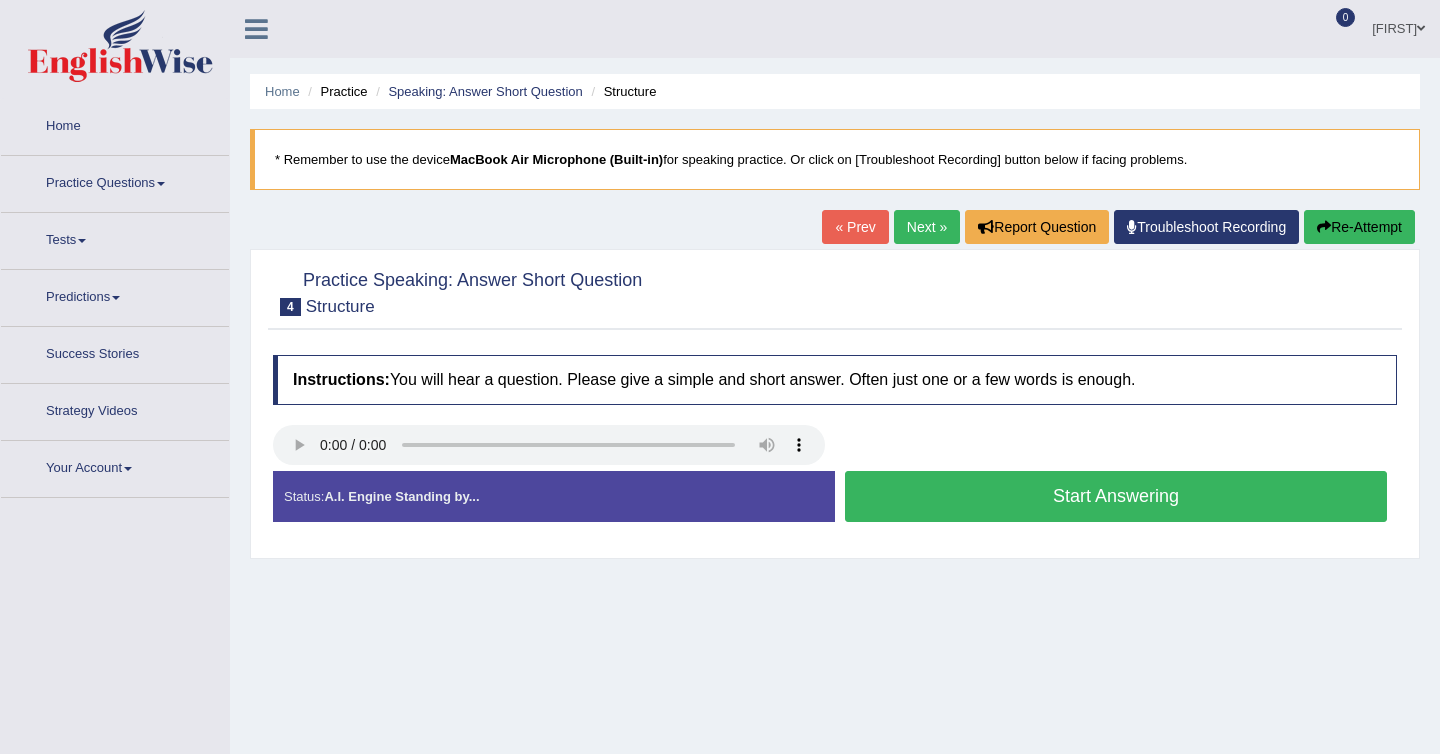 scroll, scrollTop: 0, scrollLeft: 0, axis: both 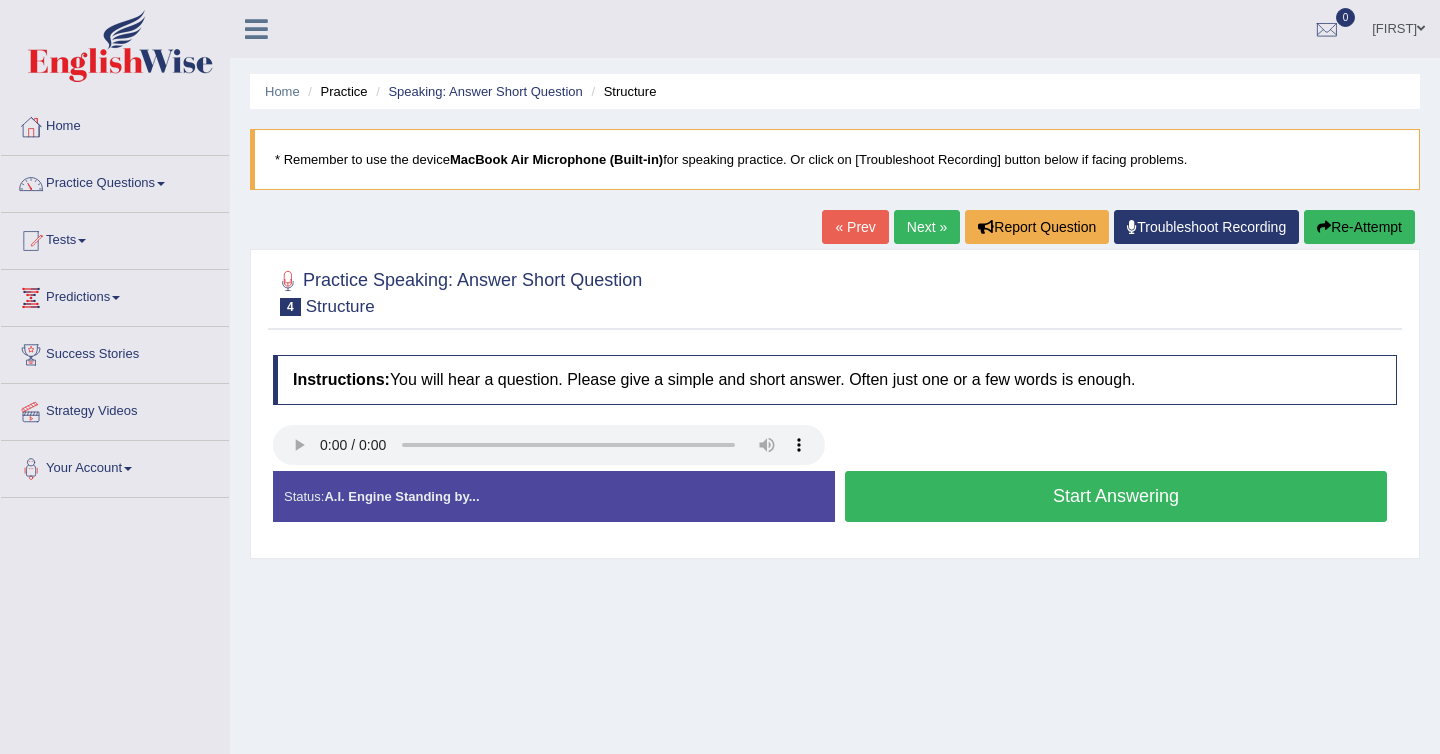 click on "Start Answering" at bounding box center [1116, 496] 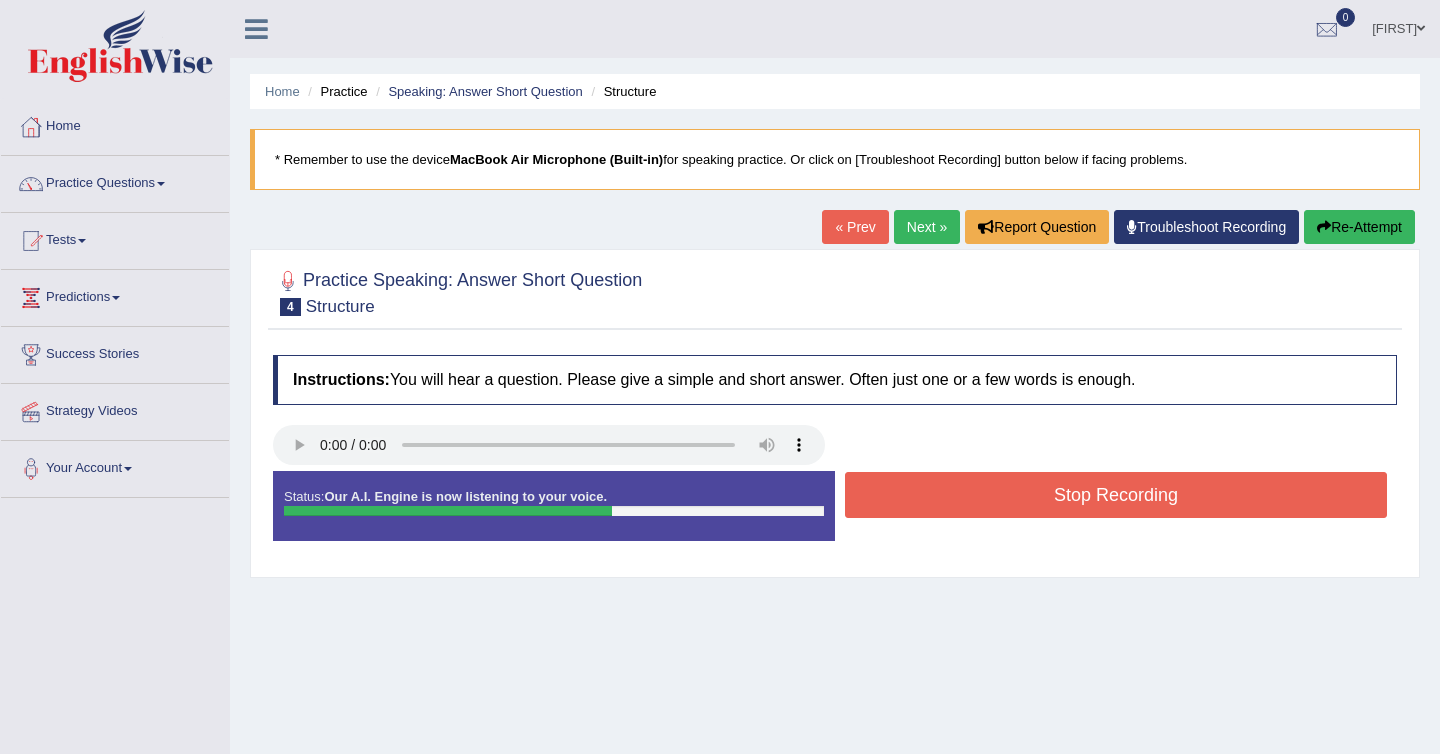 click on "Stop Recording" at bounding box center [1116, 495] 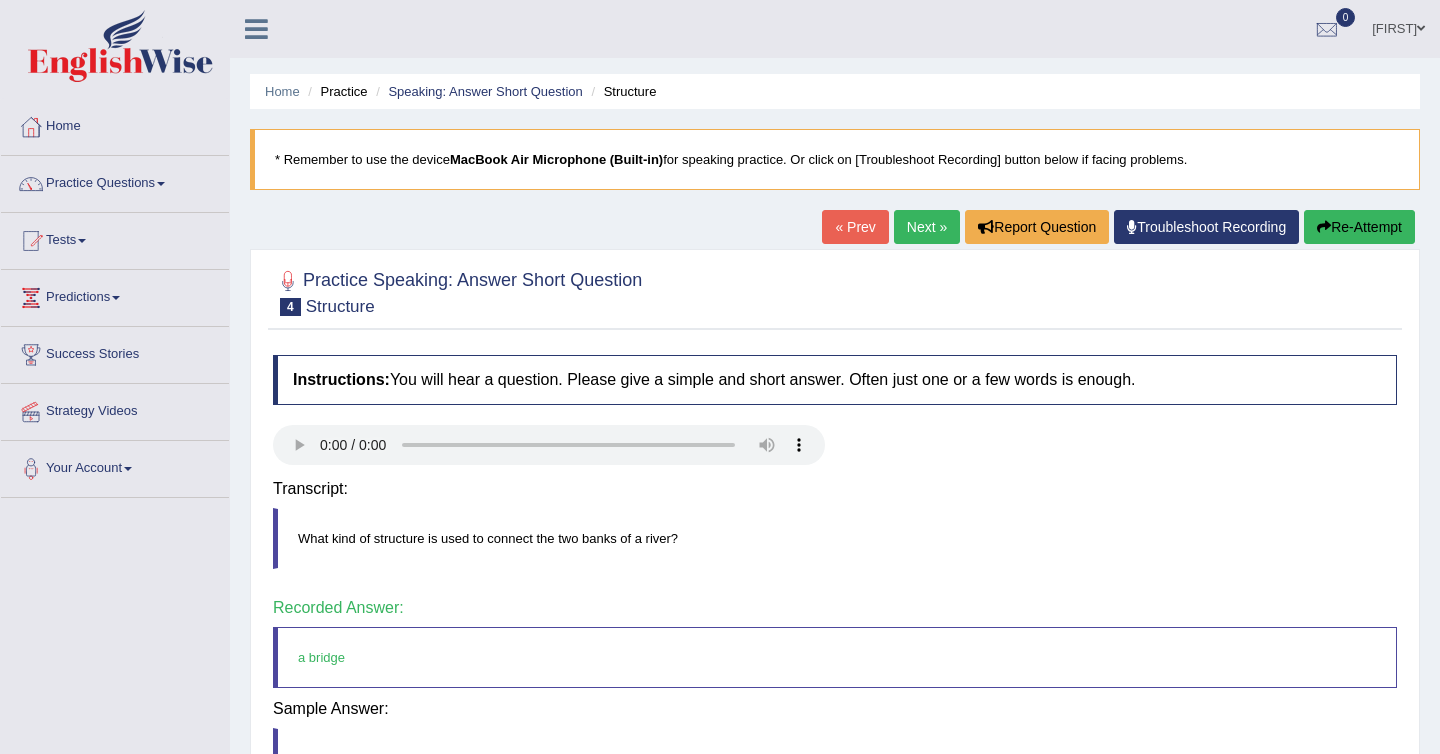 scroll, scrollTop: 123, scrollLeft: 0, axis: vertical 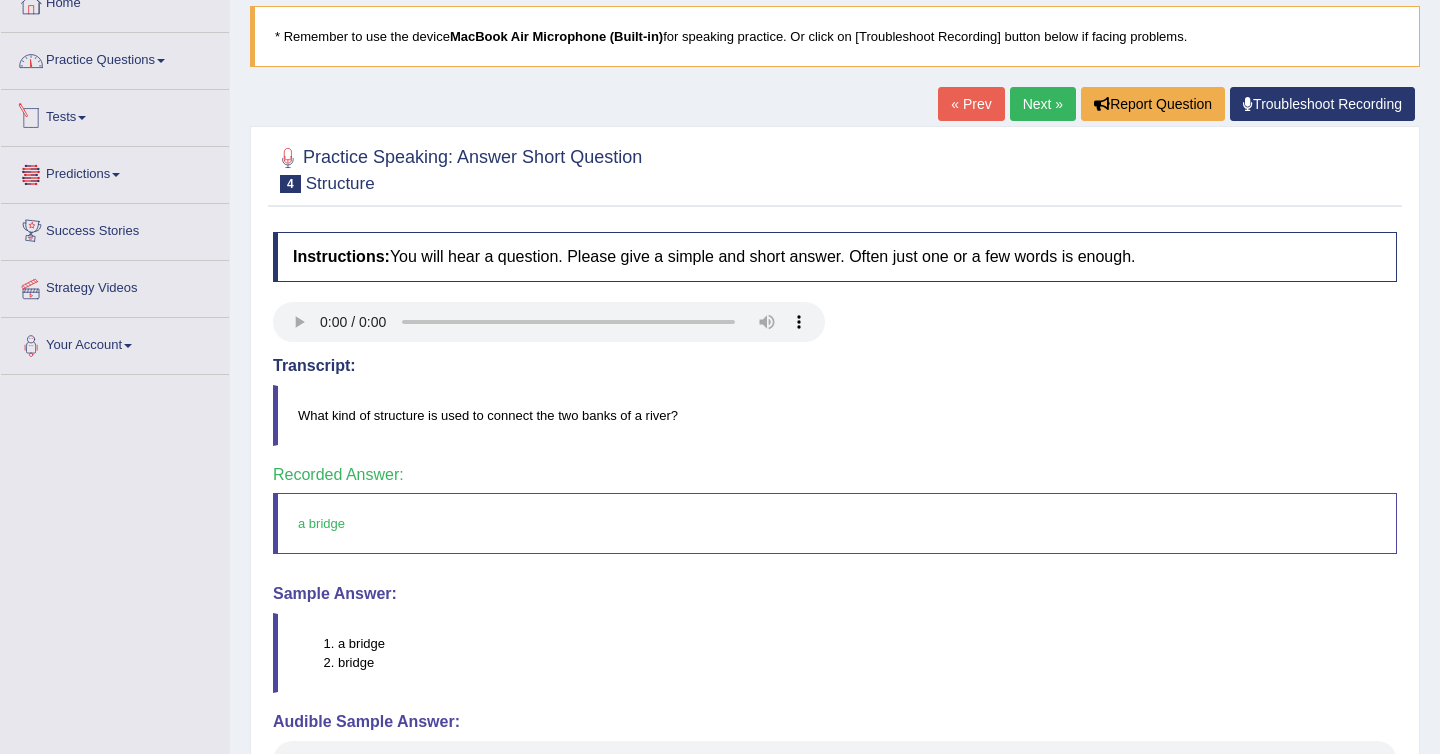 click on "Practice Questions" at bounding box center [115, 58] 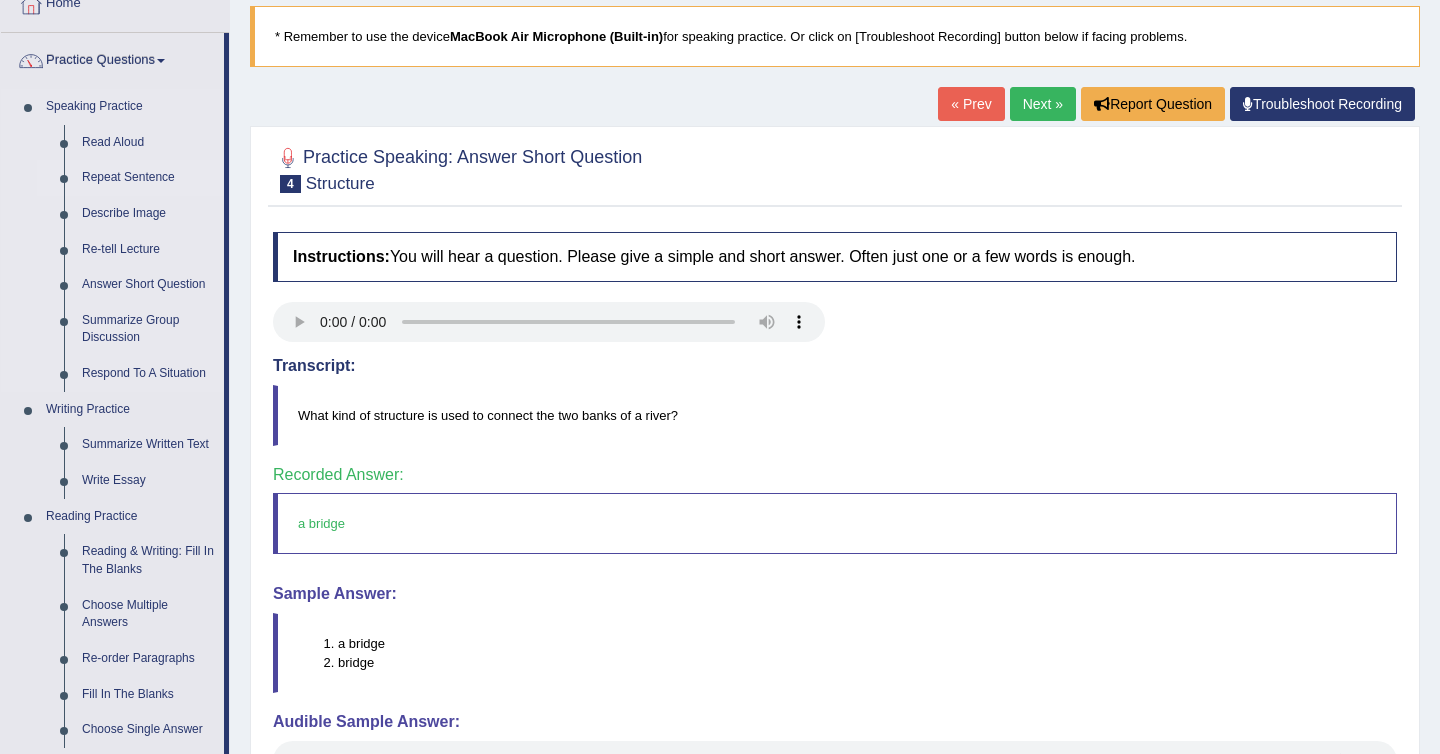 click on "Repeat Sentence" at bounding box center [148, 178] 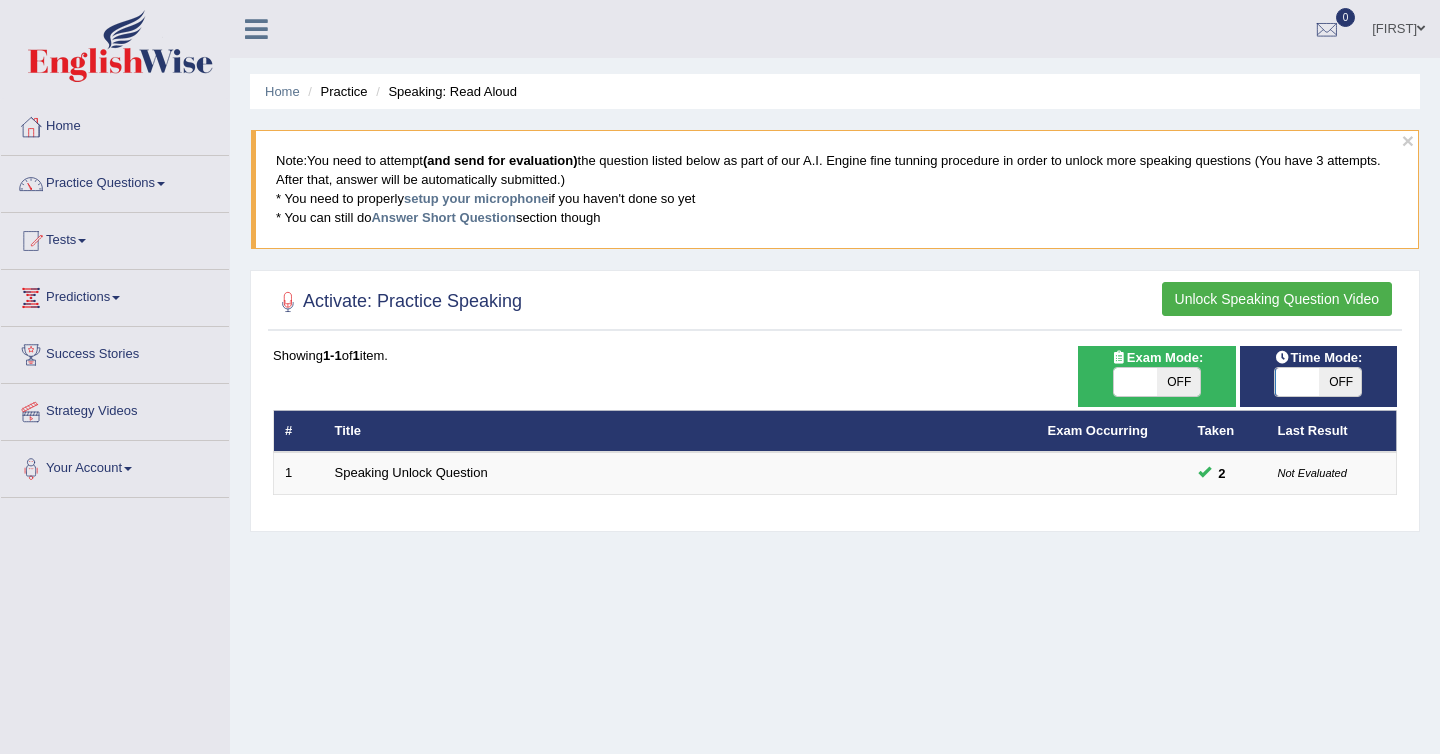 scroll, scrollTop: 0, scrollLeft: 0, axis: both 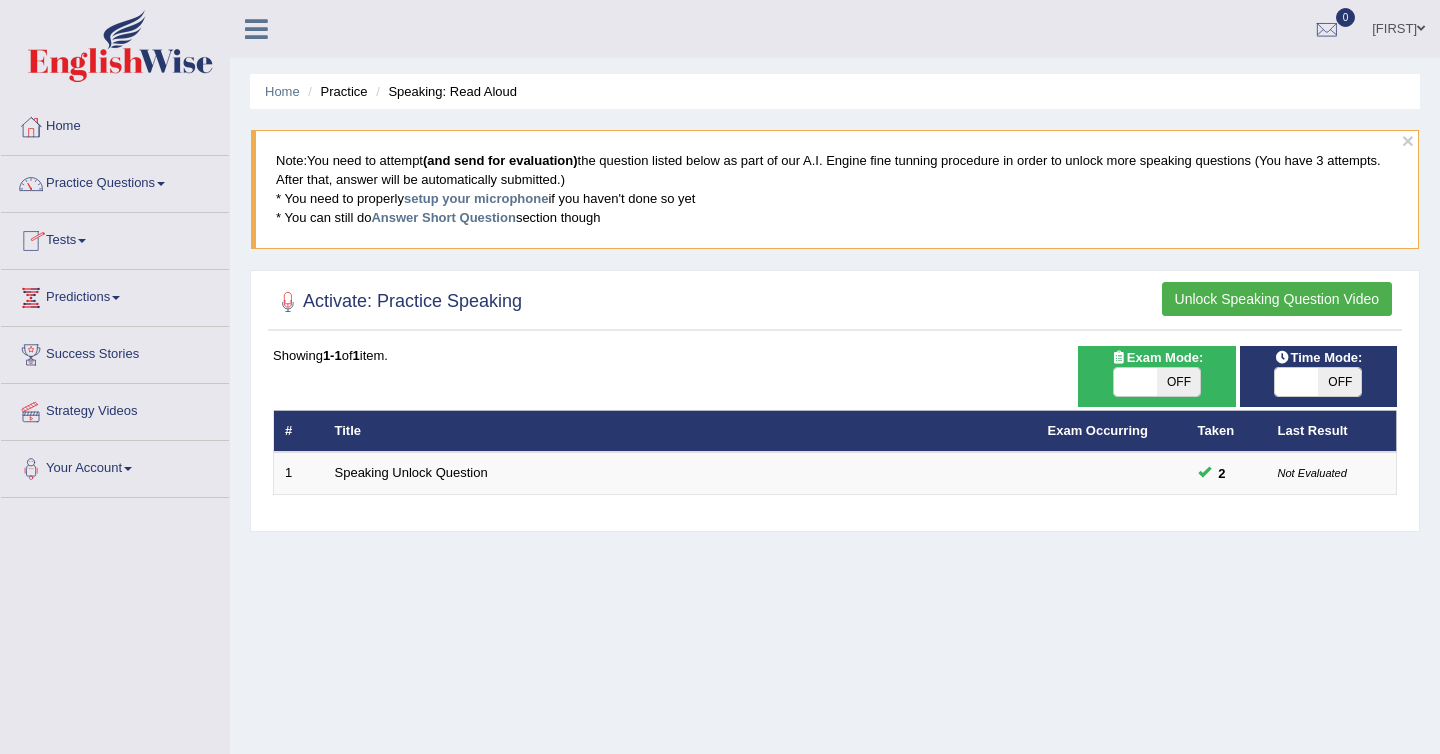 click on "Unlock Speaking Question Video" at bounding box center (1277, 299) 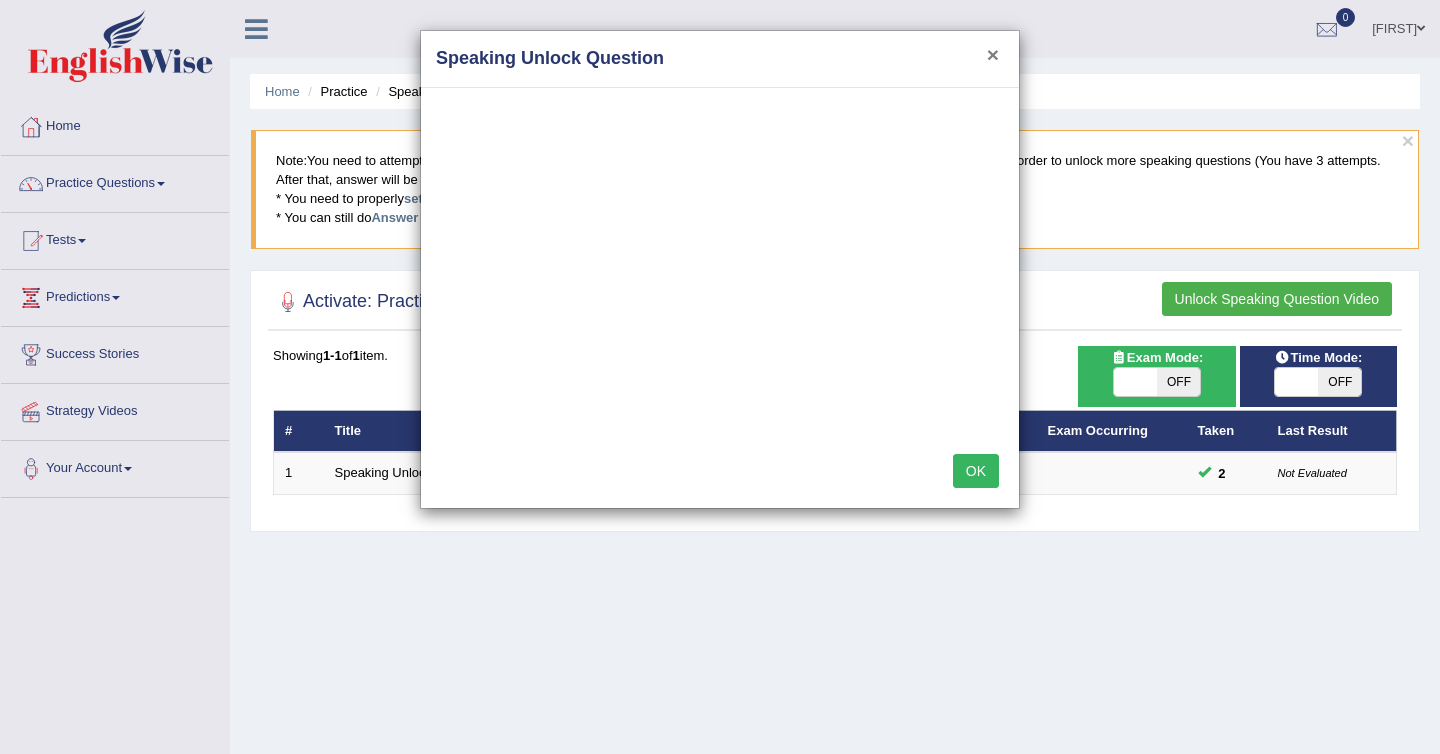 click on "×" at bounding box center [993, 54] 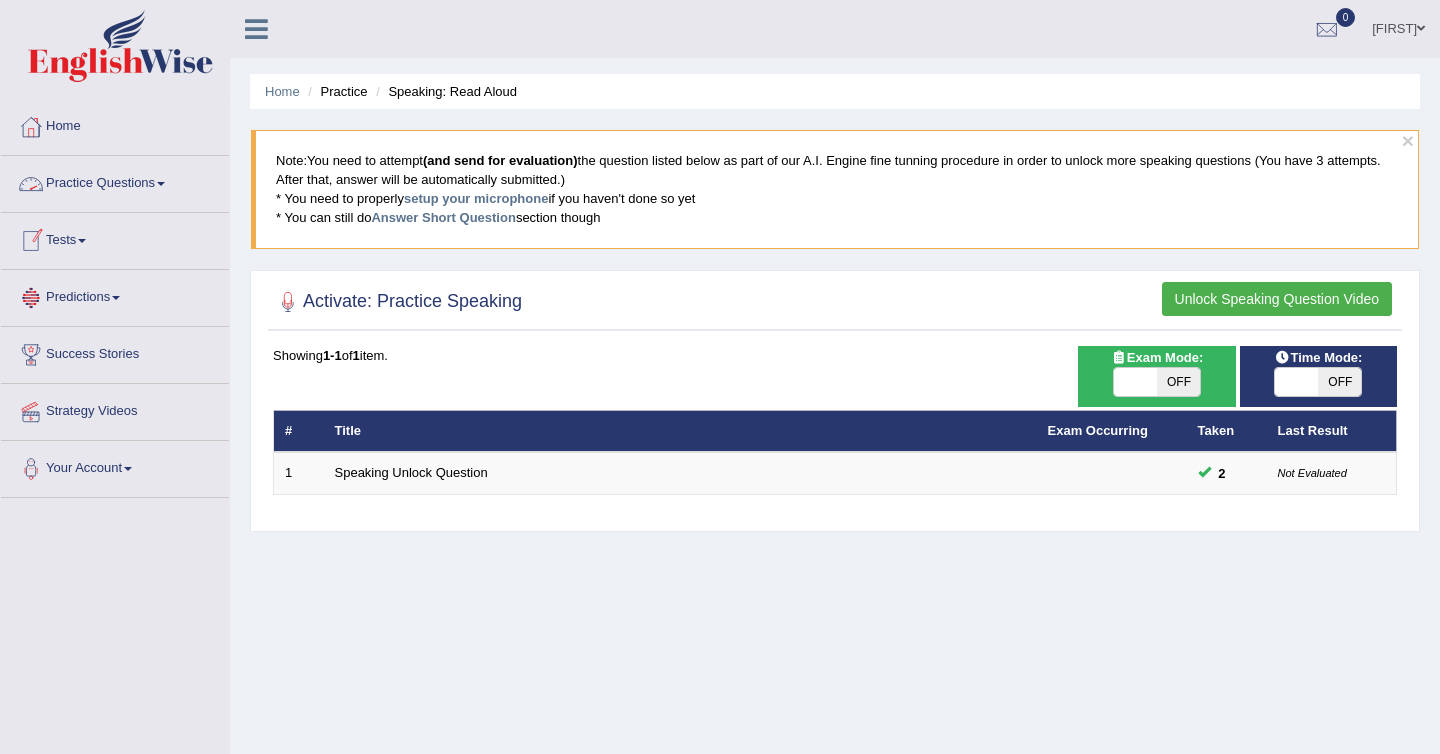 click on "Practice Questions" at bounding box center [115, 181] 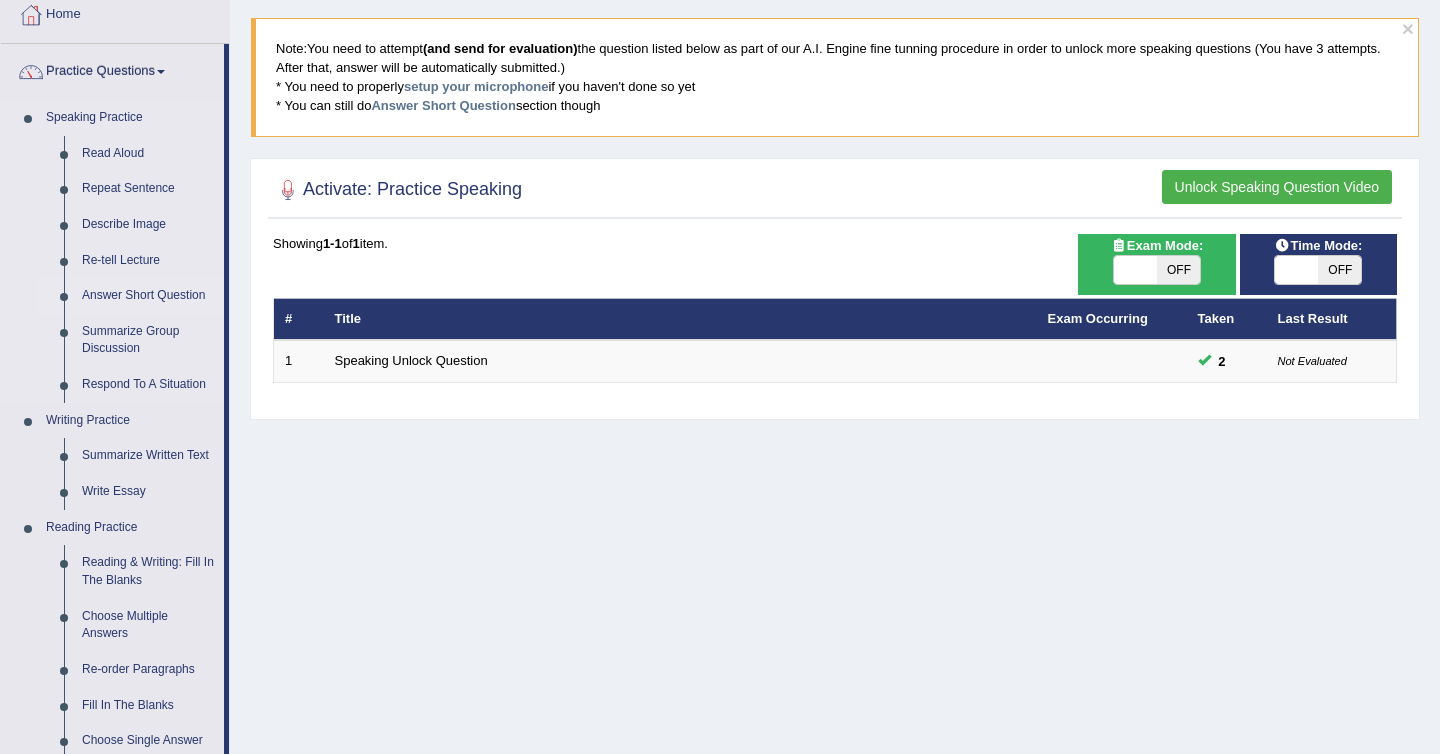scroll, scrollTop: 114, scrollLeft: 0, axis: vertical 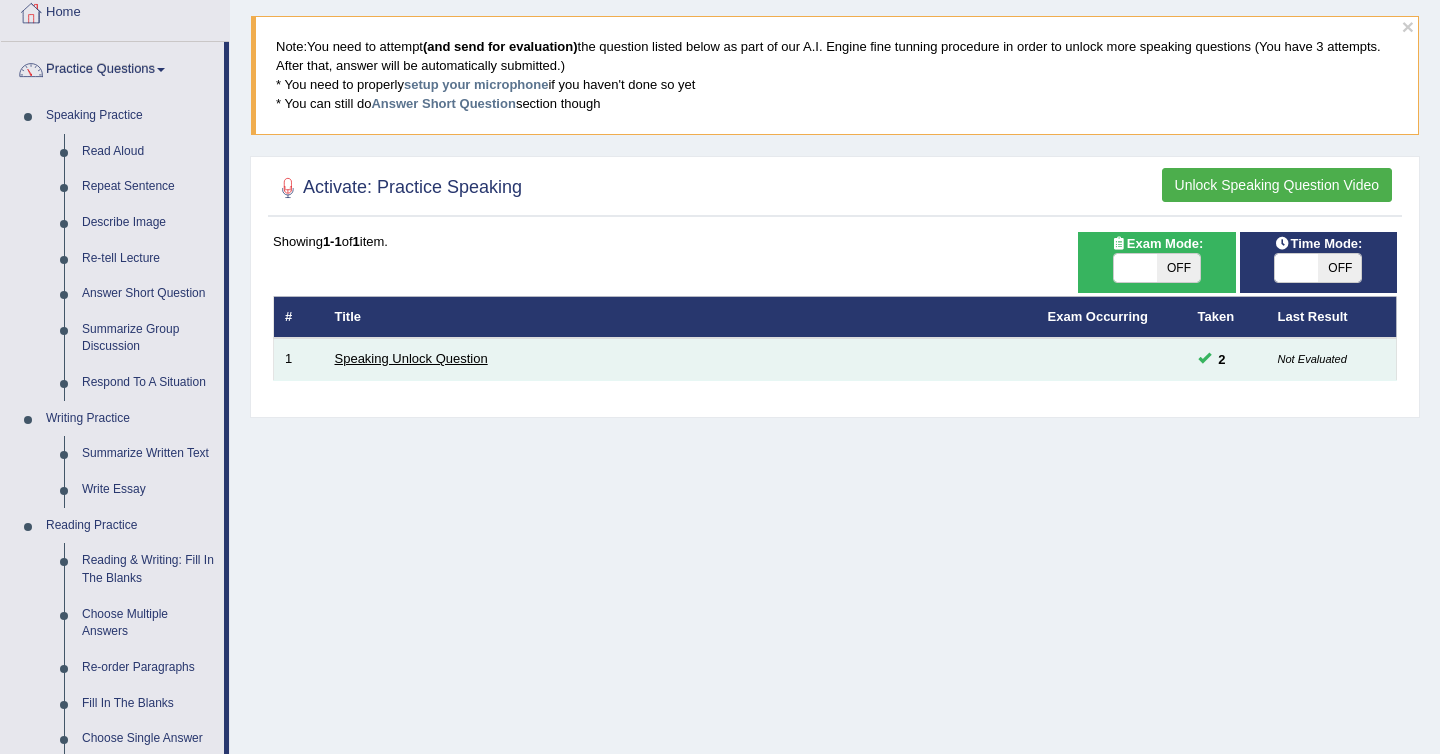 click on "Speaking Unlock Question" at bounding box center [411, 358] 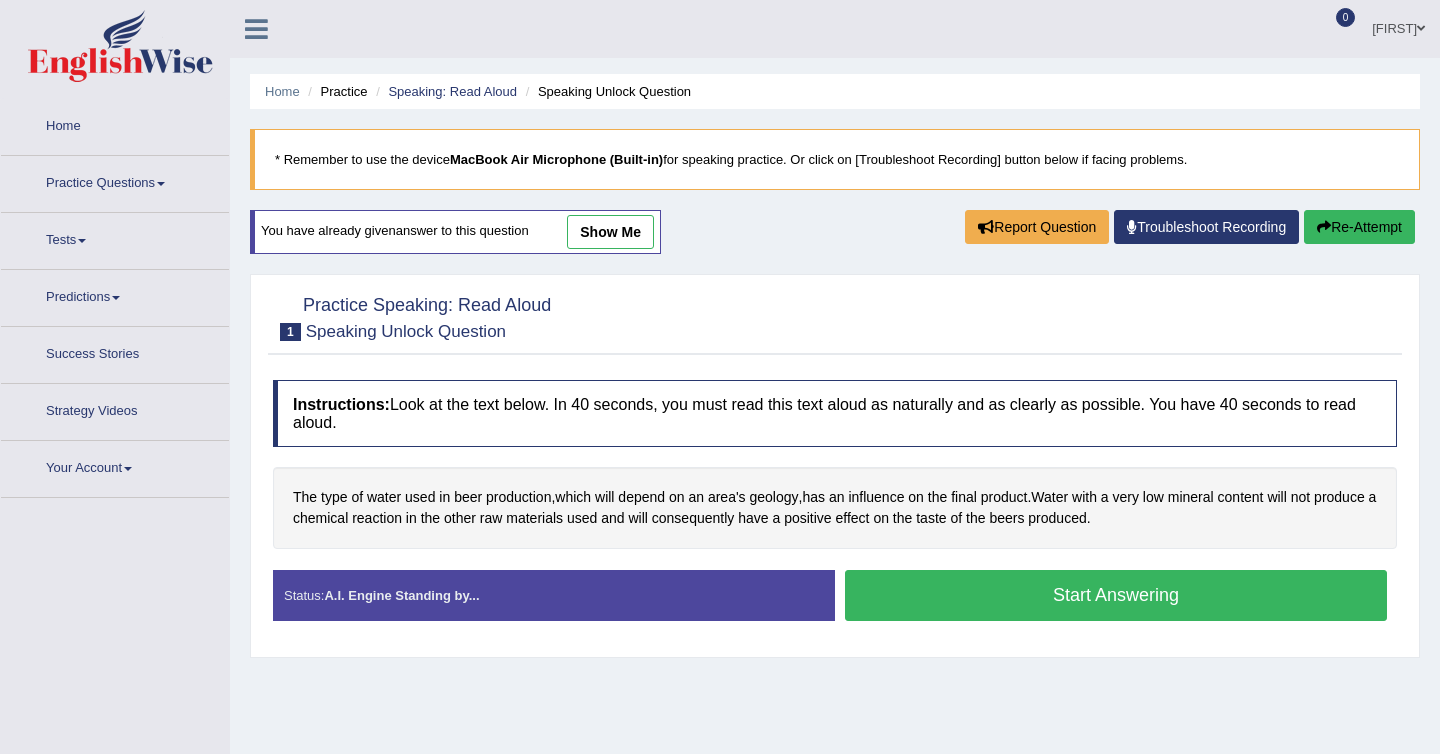 scroll, scrollTop: 0, scrollLeft: 0, axis: both 